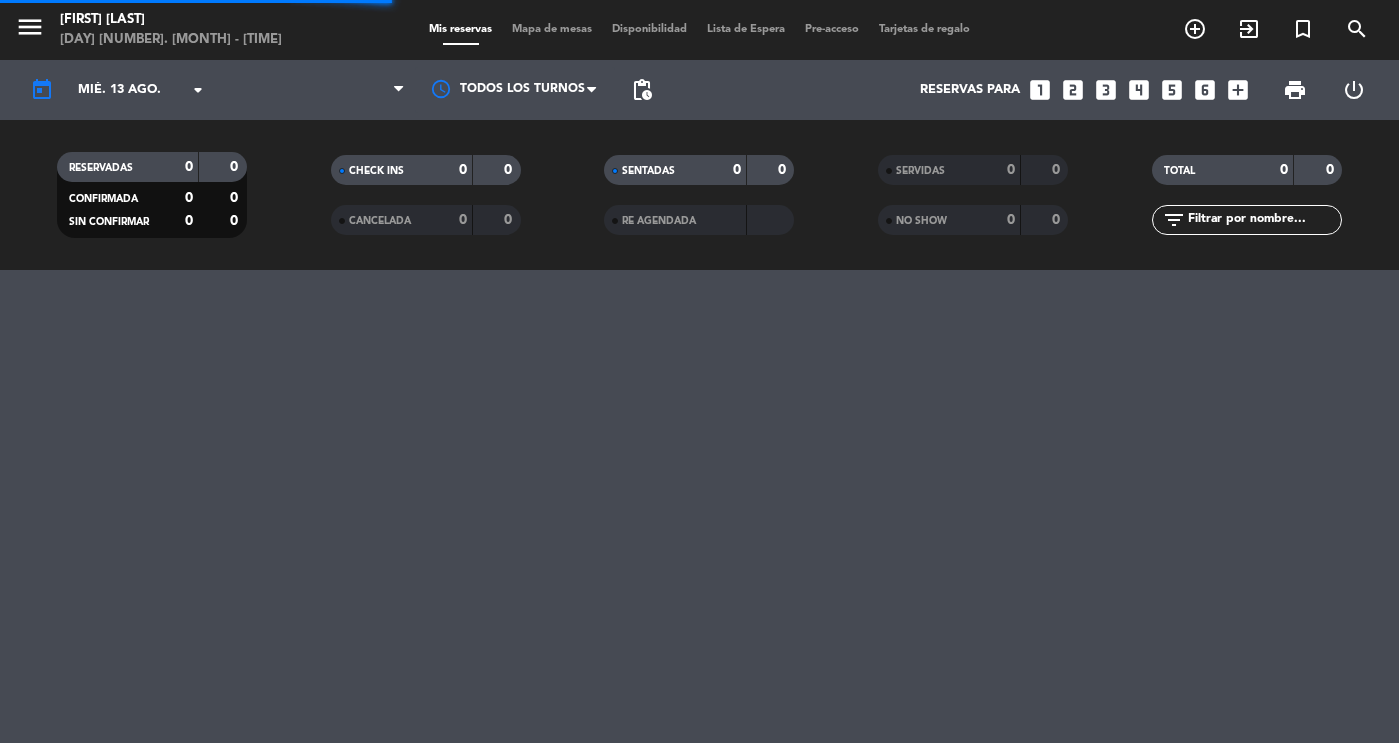scroll, scrollTop: 0, scrollLeft: 0, axis: both 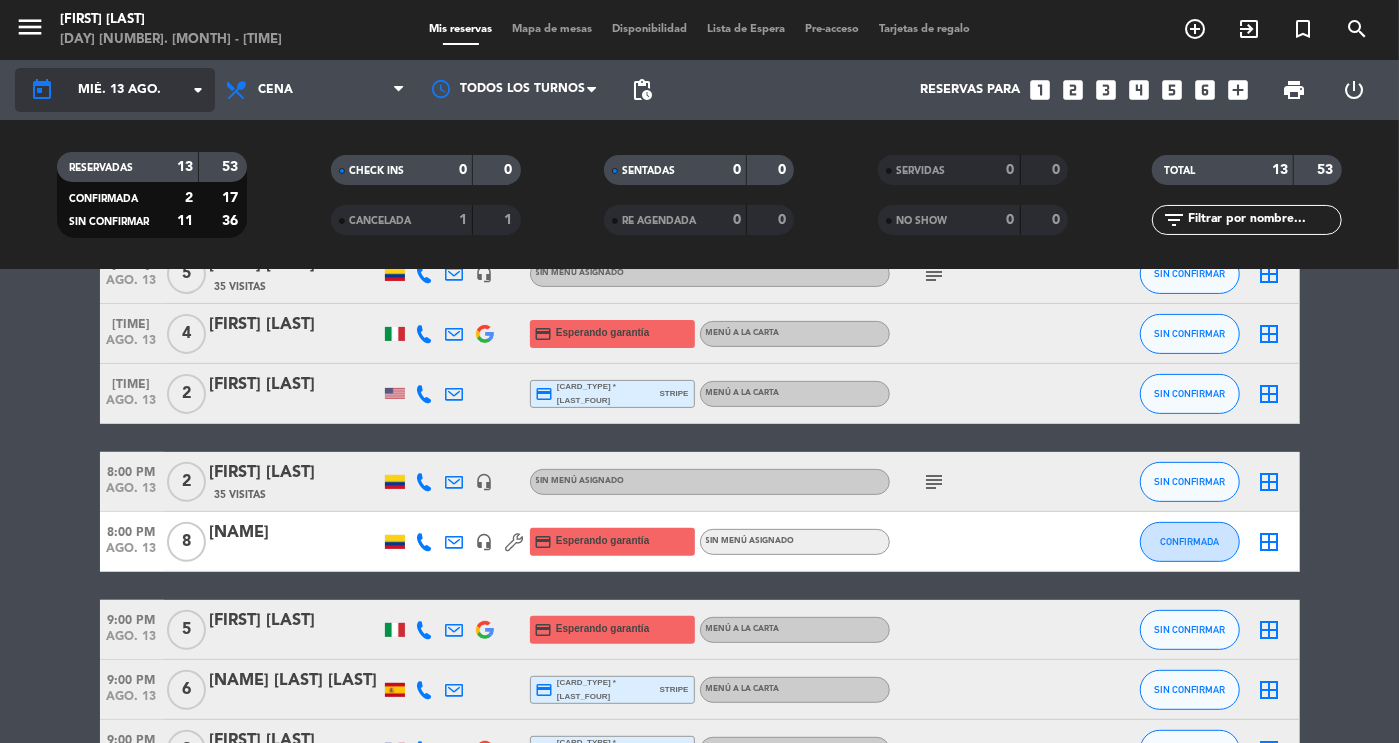 click on "mié. 13 ago." 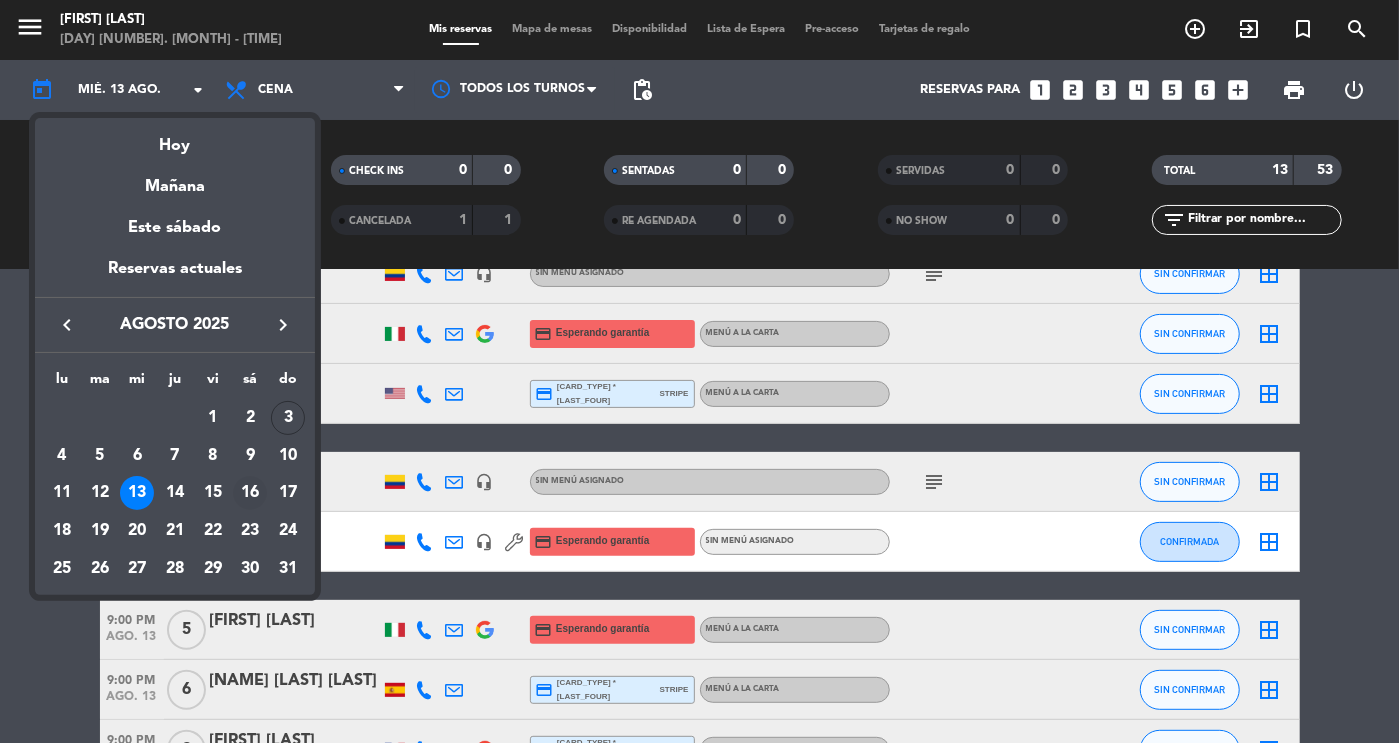 click on "16" at bounding box center [250, 493] 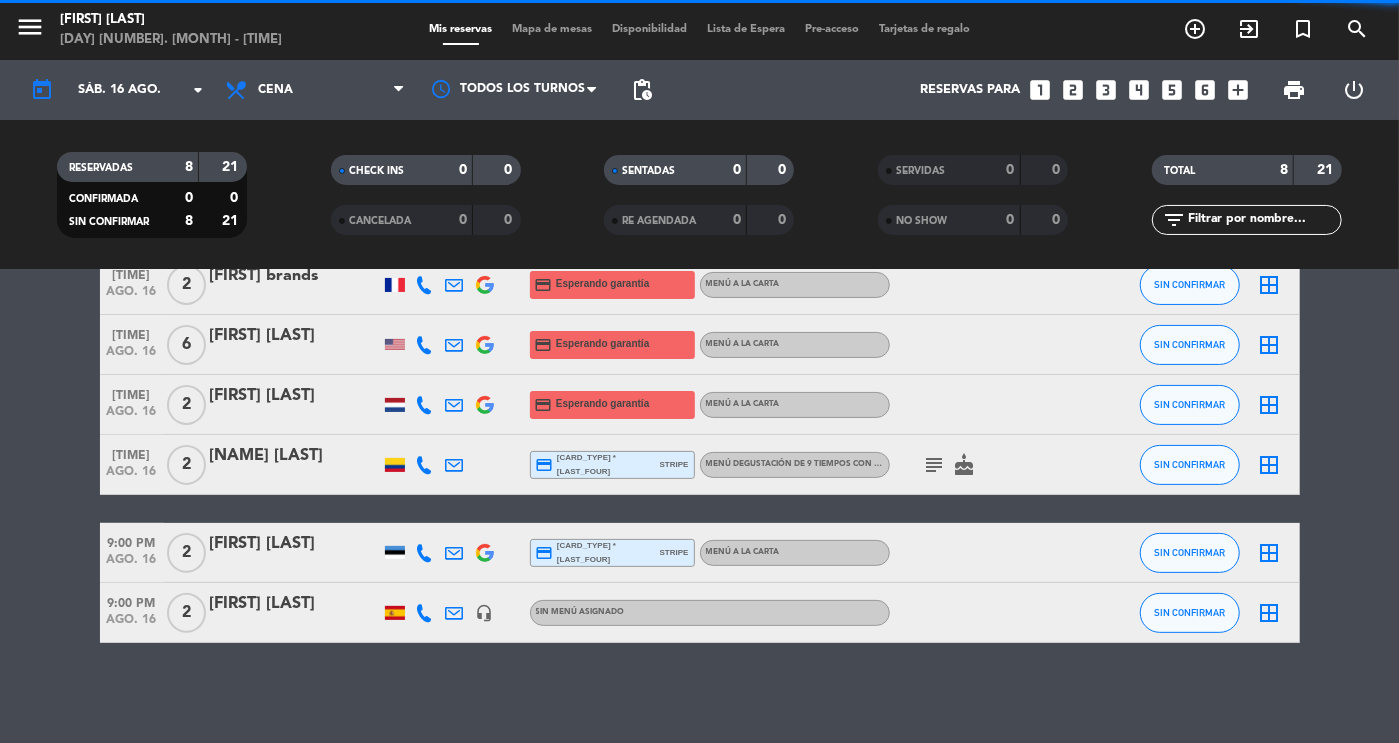 scroll, scrollTop: 254, scrollLeft: 0, axis: vertical 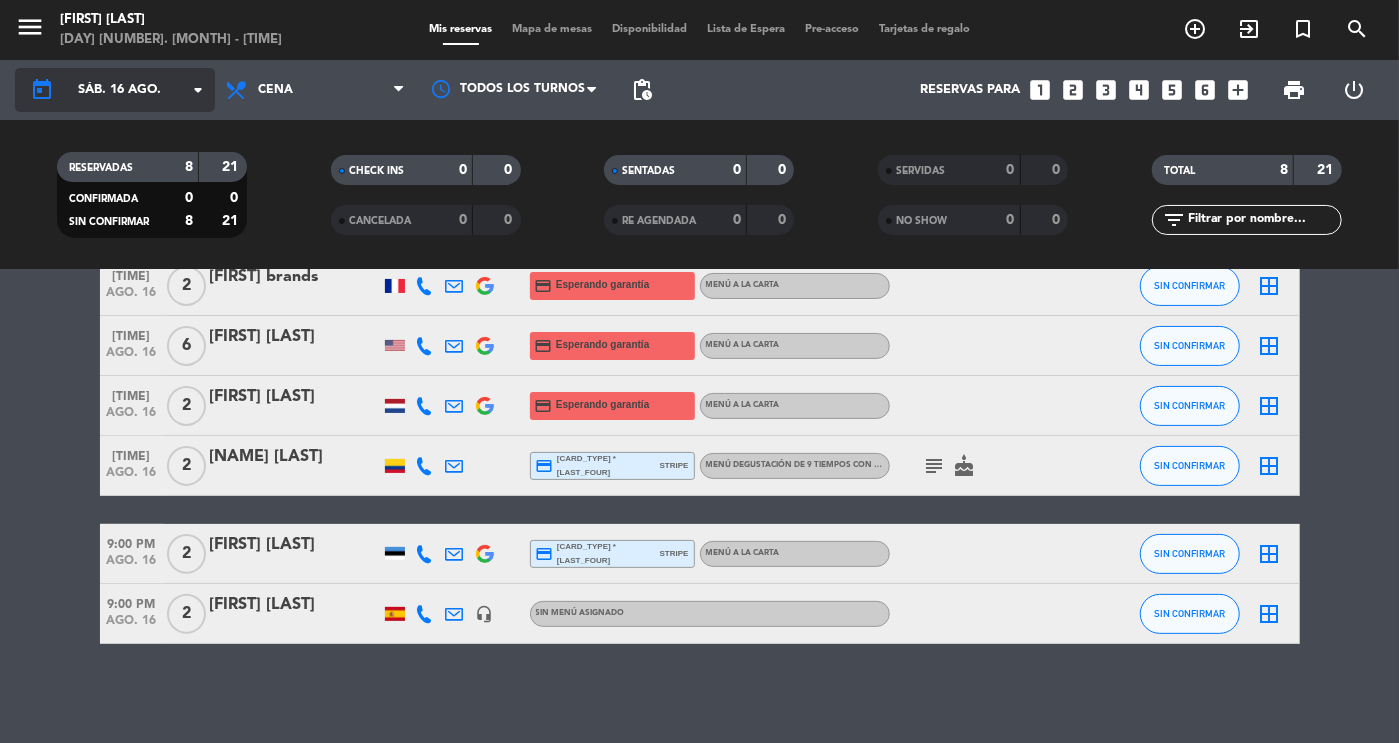 click on "sáb. 16 ago." 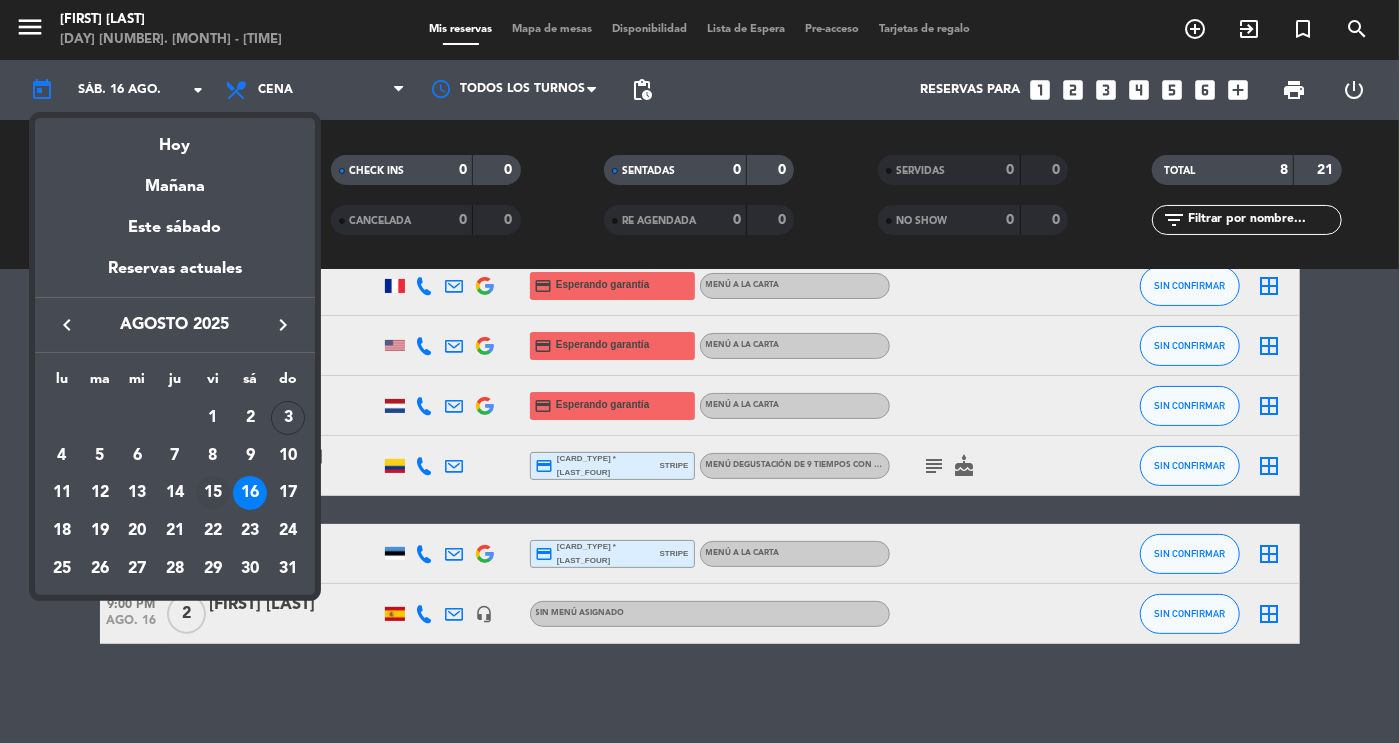click on "15" at bounding box center (213, 493) 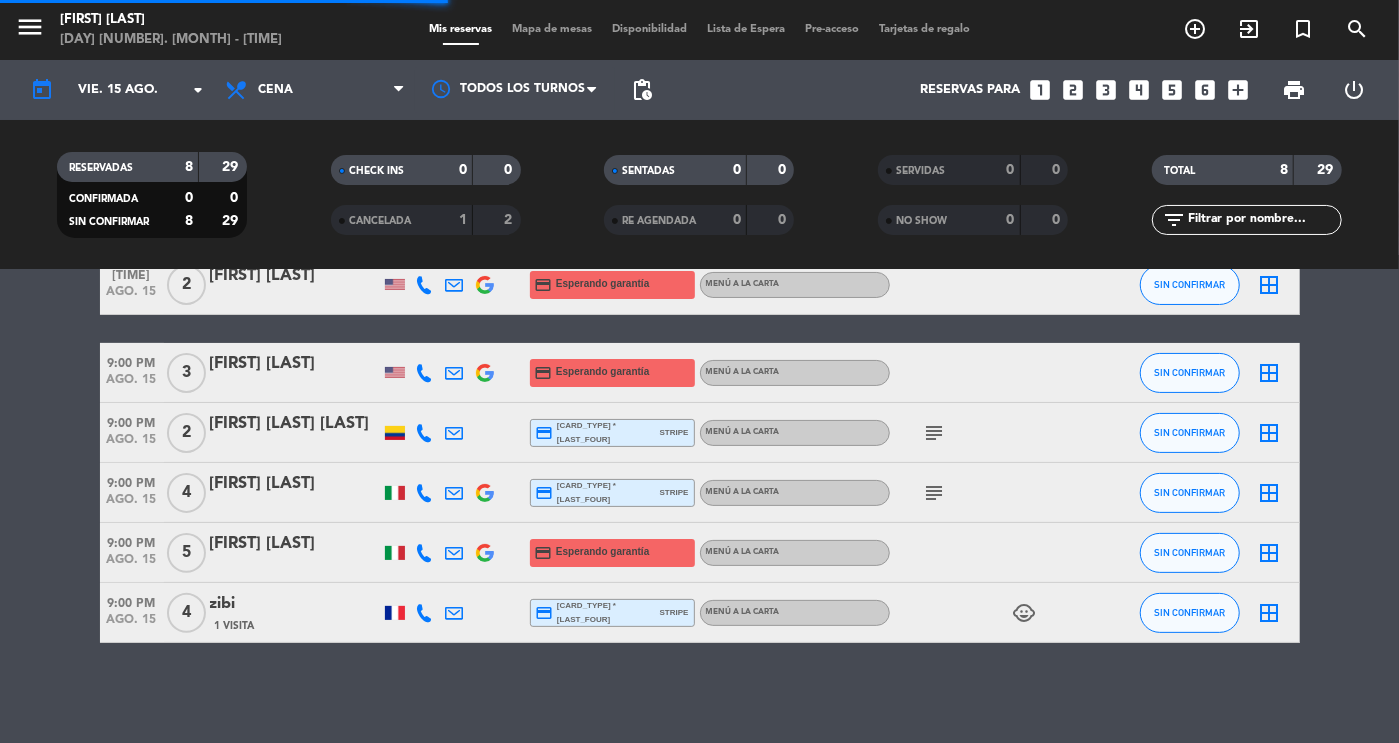 scroll, scrollTop: 226, scrollLeft: 0, axis: vertical 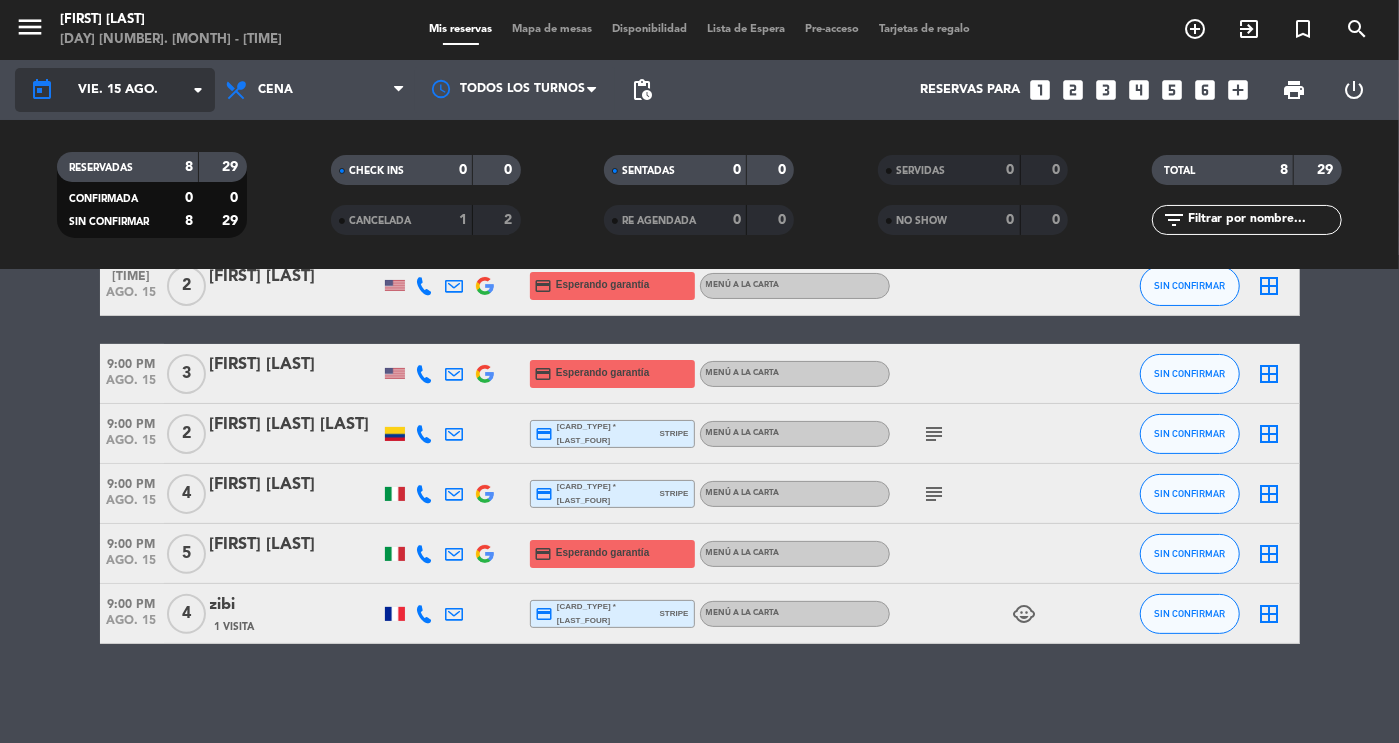 click on "vie. 15 ago." 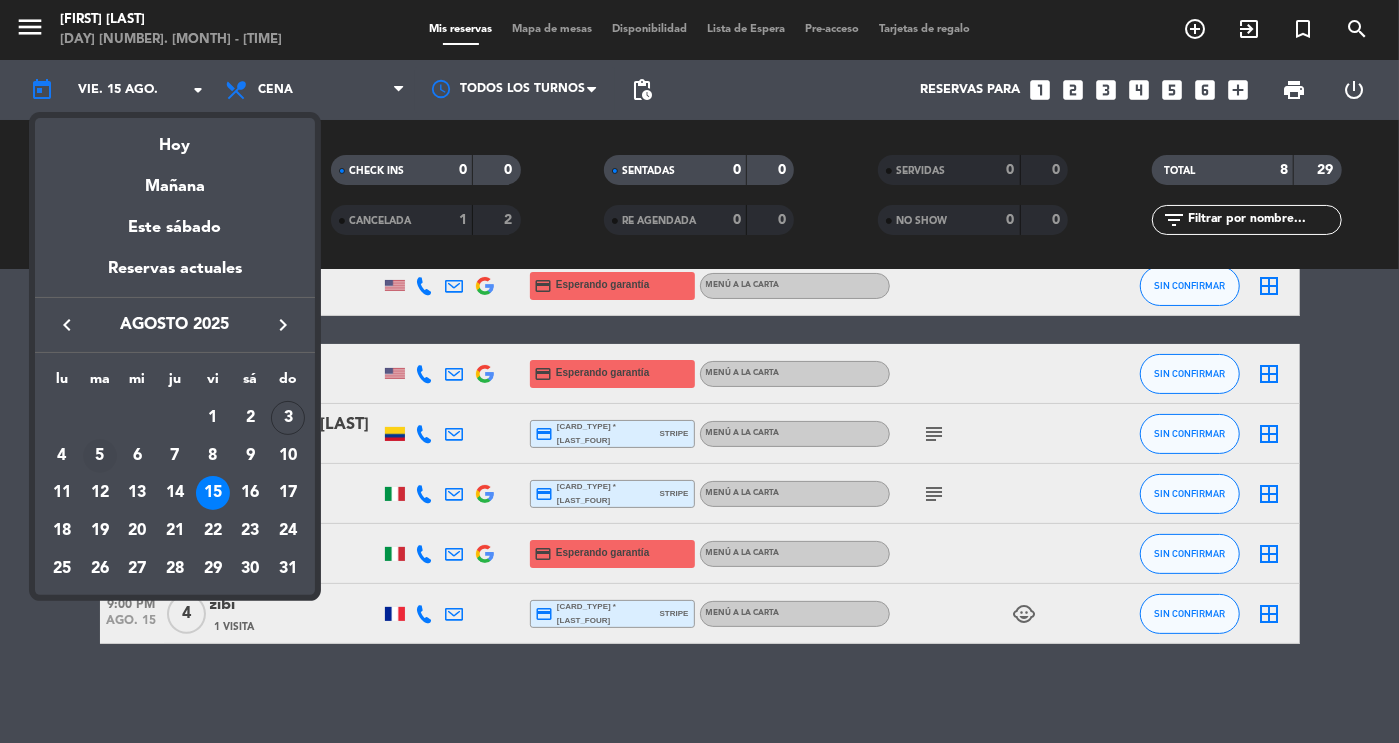 click on "5" at bounding box center [100, 456] 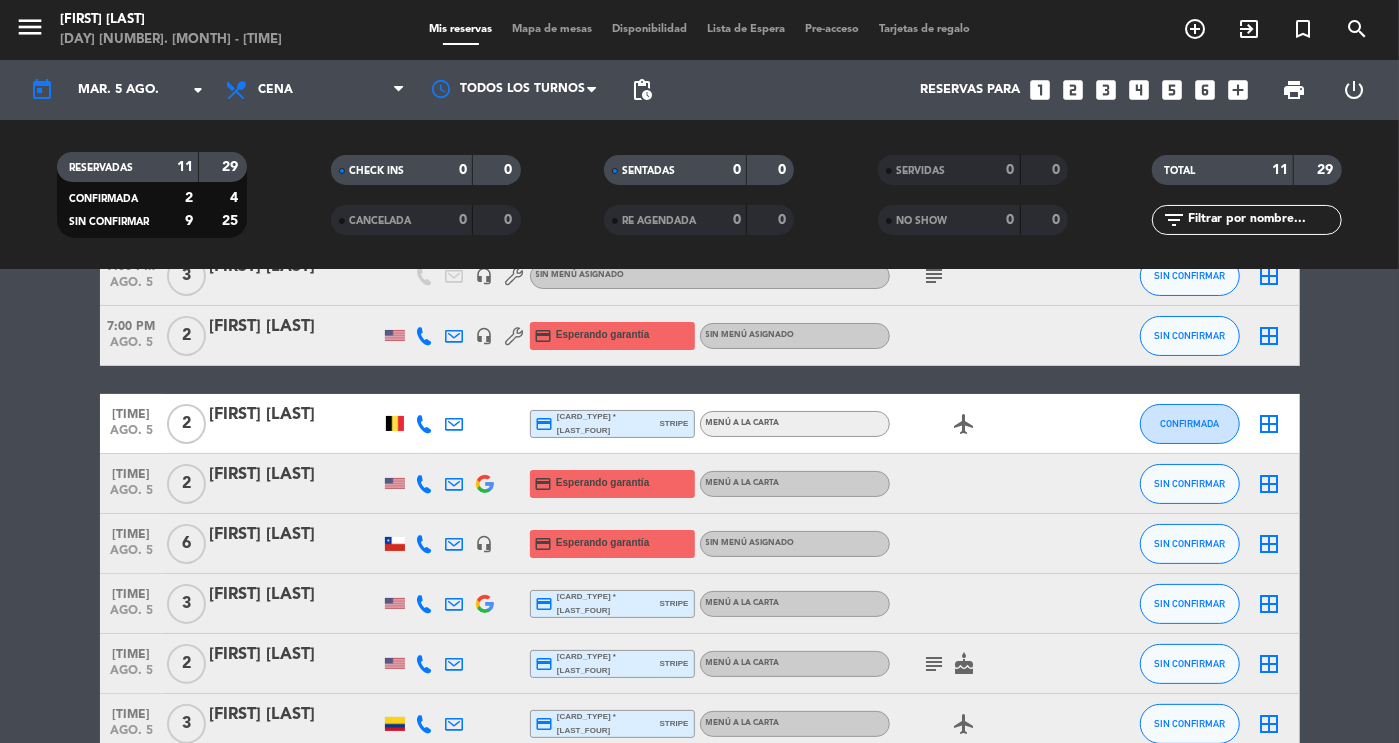 scroll, scrollTop: 114, scrollLeft: 0, axis: vertical 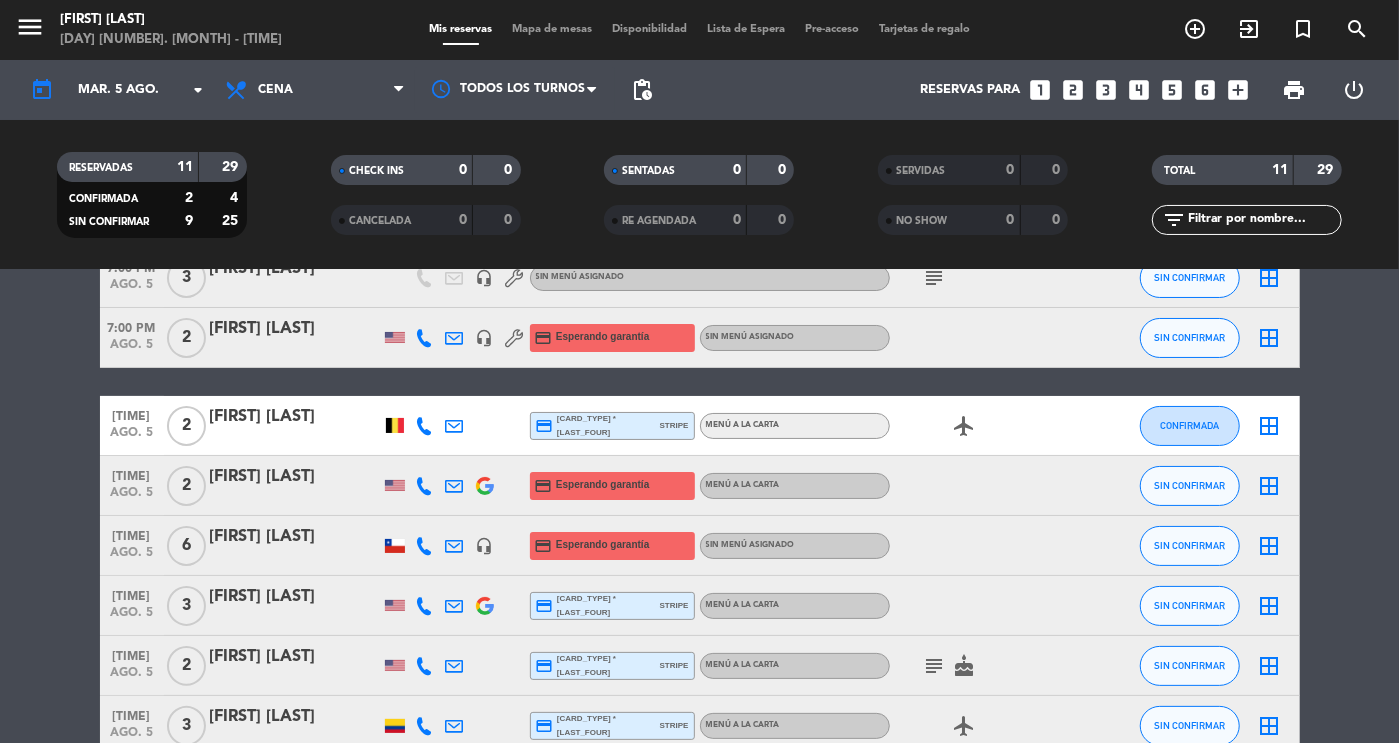 click on "[TIME] [MONTH]. [NUMBER] [NUMBER] [NAME] headset_mic Sin menú asignado subject SIN CONFIRMAR border_all [TIME] [MONTH]. [NUMBER] [NUMBER] [NAME] credit_card Esperando garantía Sin menú asignado SIN CONFIRMAR border_all [TIME] [MONTH]. [NUMBER] [NUMBER] [NAME] credit_card [CARD_TYPE] * [LAST_FOUR] stripe Menú a la carta airplanemode_active CONFIRMADA border_all [TIME] [MONTH]. [NUMBER] [NUMBER] [NAME] credit_card Esperando garantía Menú a la carta SIN CONFIRMAR border_all [TIME] [MONTH]. [NUMBER] [NUMBER] [NAME] headset_mic credit_card Esperando garantía Sin menú asignado SIN CONFIRMAR border_all [TIME] [MONTH]. [NUMBER] [NUMBER] [NAME] credit_card [CARD_TYPE] * [LAST_FOUR] stripe Menú a la carta SIN CONFIRMAR border_all [TIME] [MONTH]. [NUMBER] [NUMBER] [NAME] credit_card [CARD_TYPE] * [LAST_FOUR] stripe Menú a la carta subject cake SIN CONFIRMAR border_all [TIME] [MONTH]. [NUMBER] [NUMBER] [NAME] credit_card [CARD_TYPE] * [LAST_FOUR] stripe Menú a la carta airplanemode_active 8:00 PM" 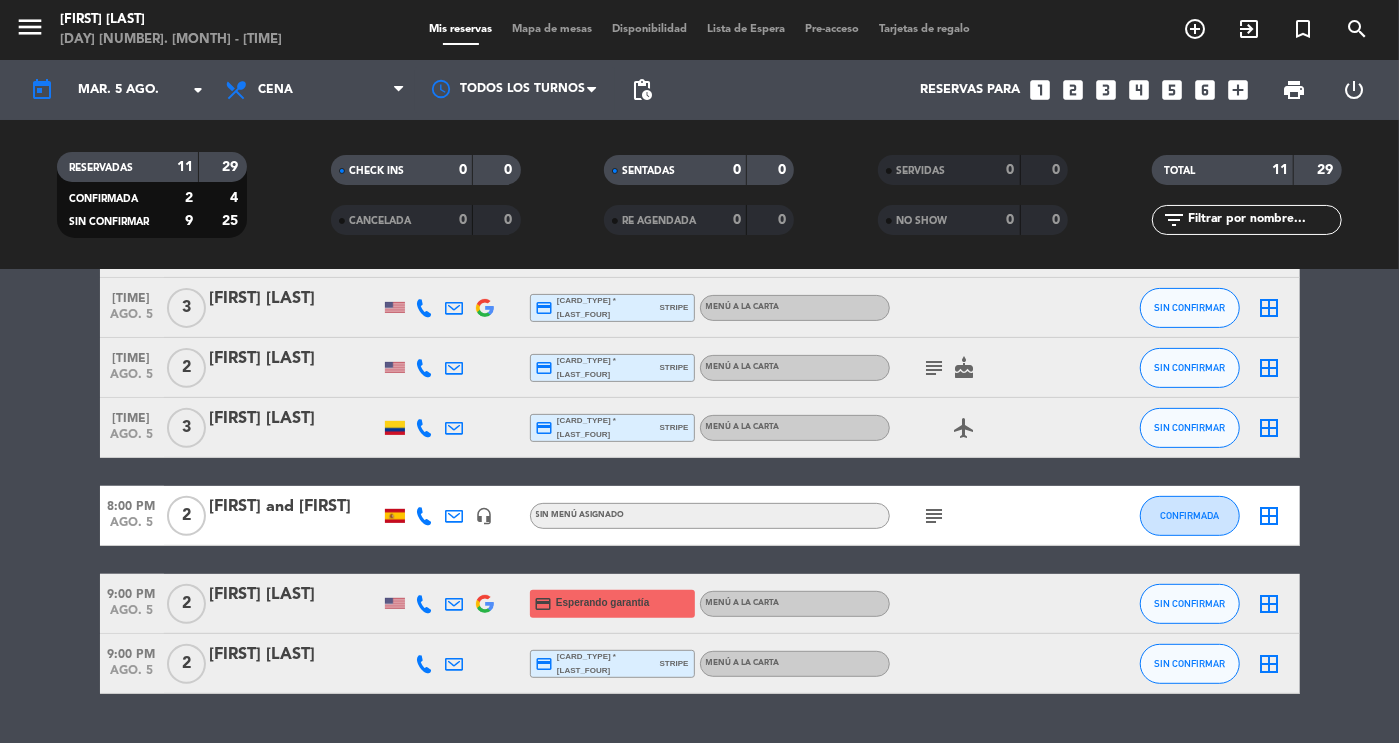 scroll, scrollTop: 417, scrollLeft: 0, axis: vertical 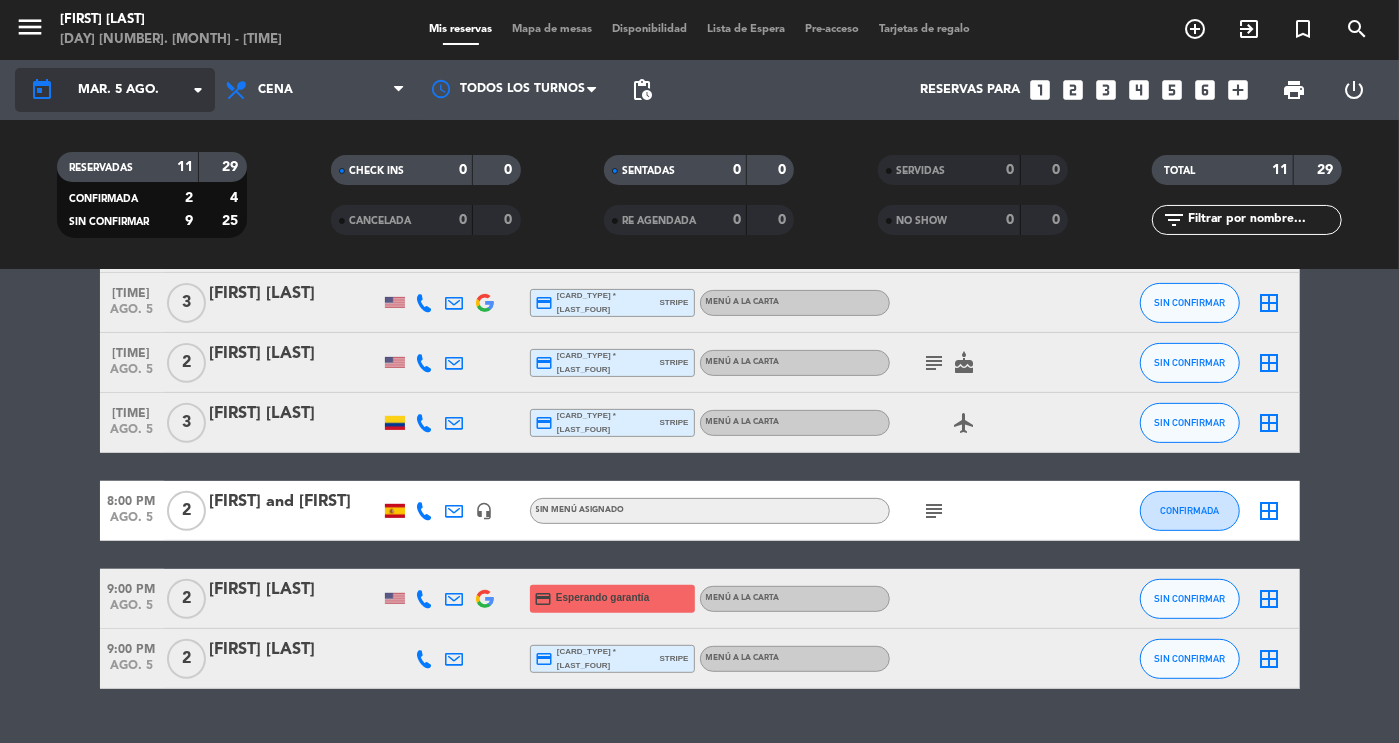click on "mar. 5 ago." 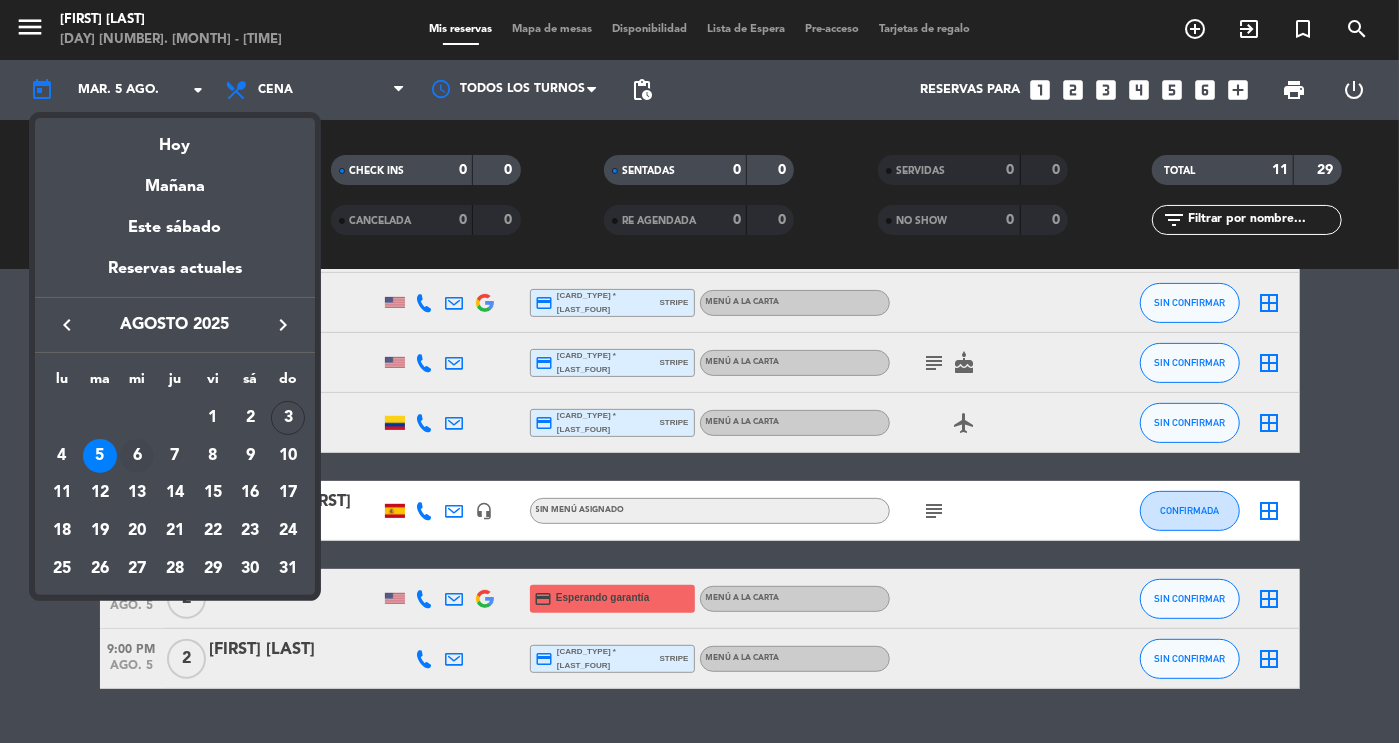 click on "6" at bounding box center [137, 456] 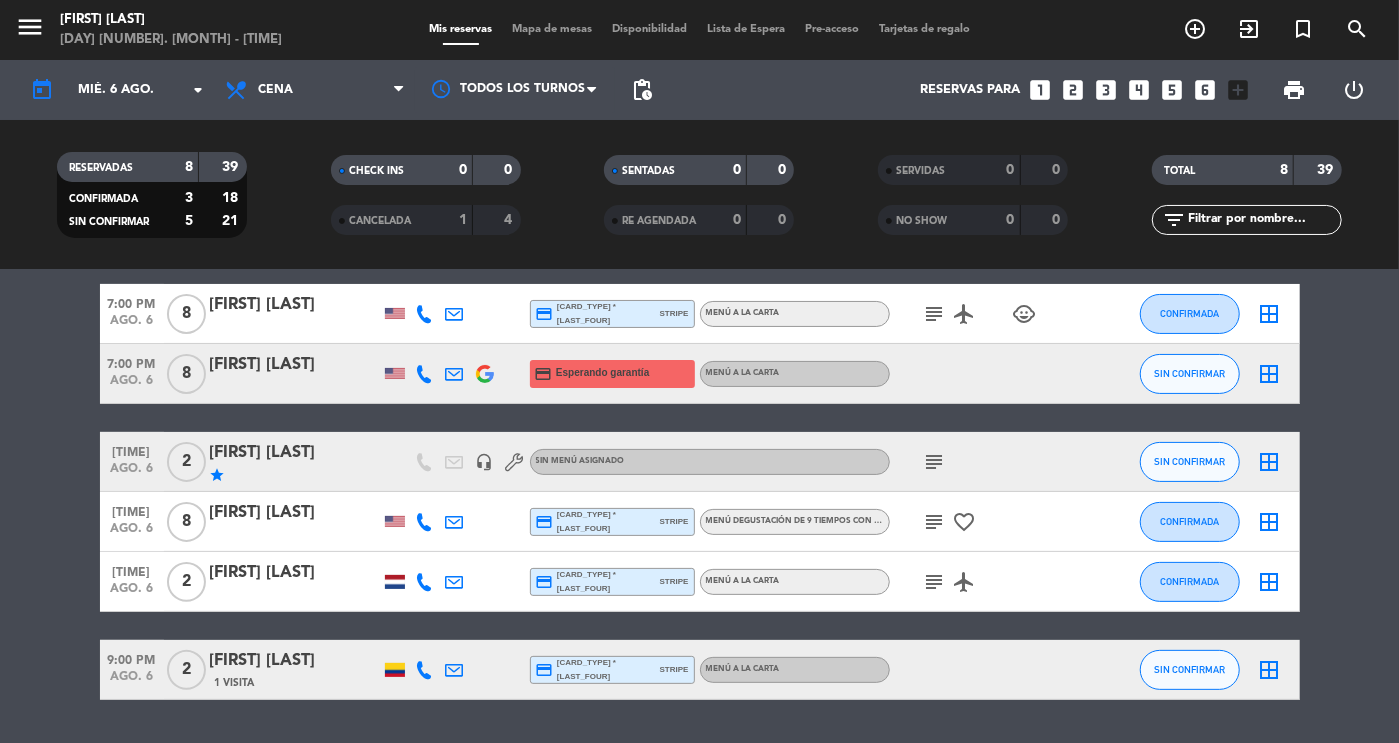 scroll, scrollTop: 222, scrollLeft: 0, axis: vertical 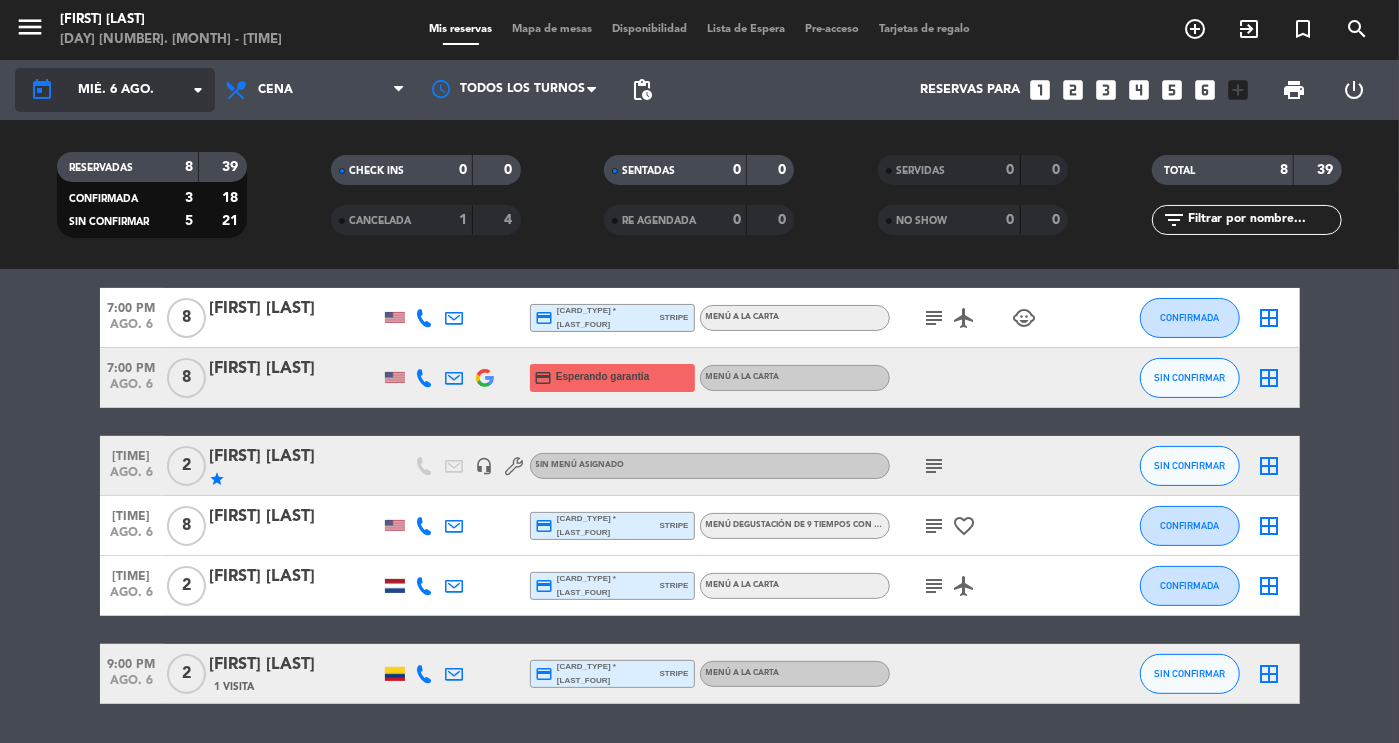 click on "mié. 6 ago." 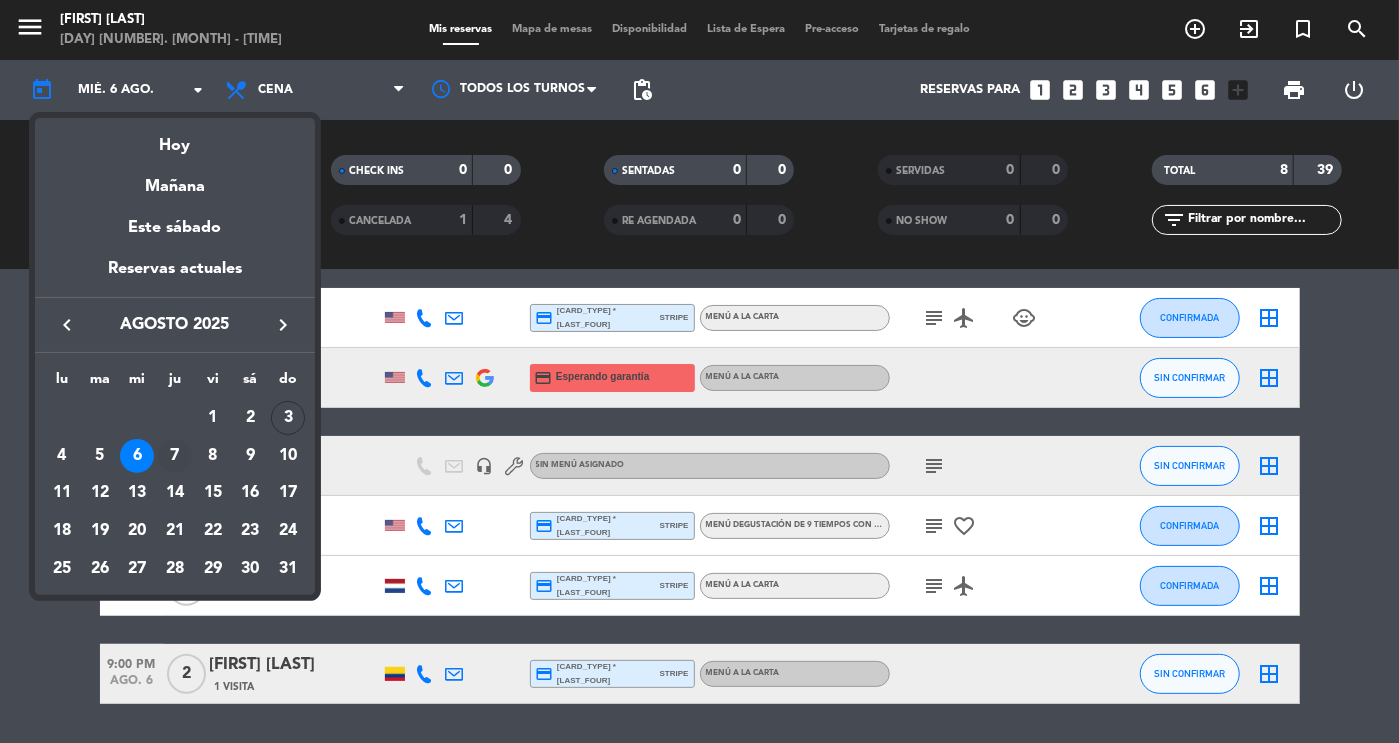 click on "7" at bounding box center (175, 456) 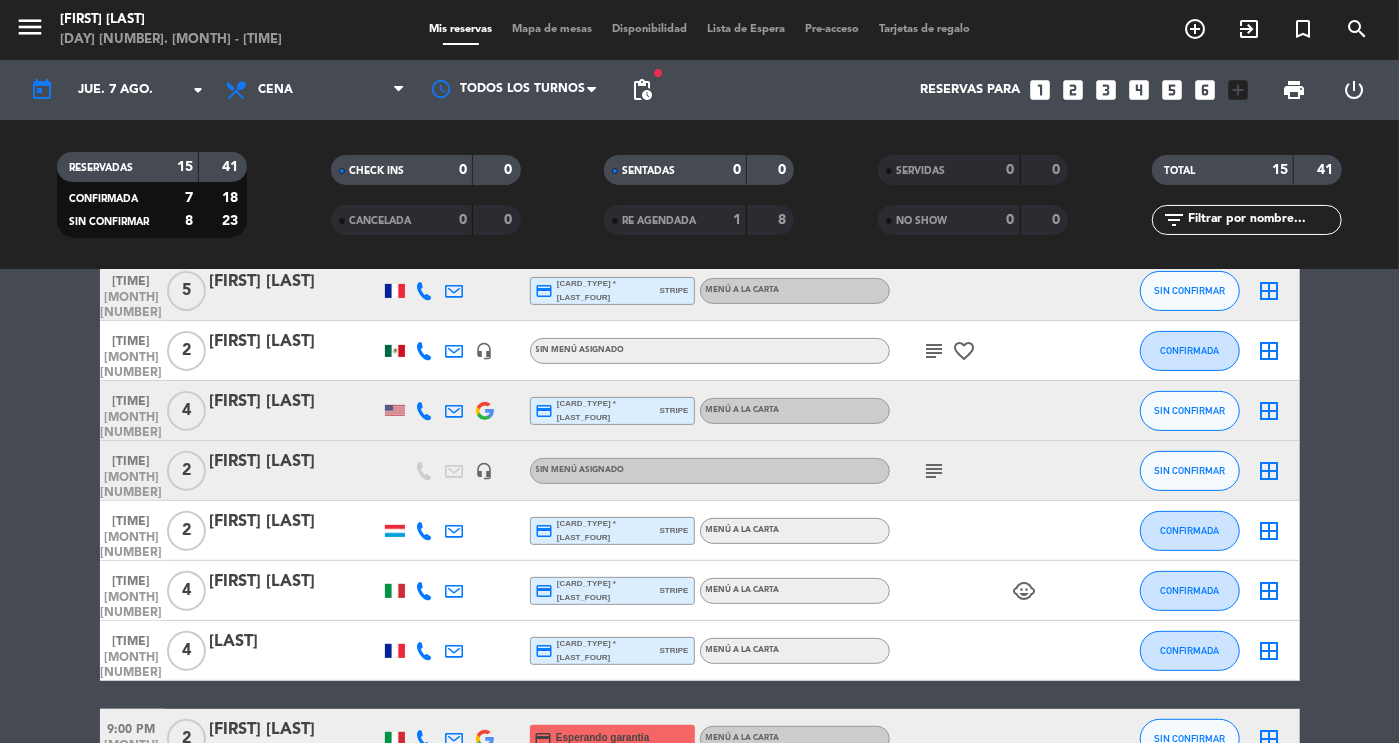 scroll, scrollTop: 374, scrollLeft: 0, axis: vertical 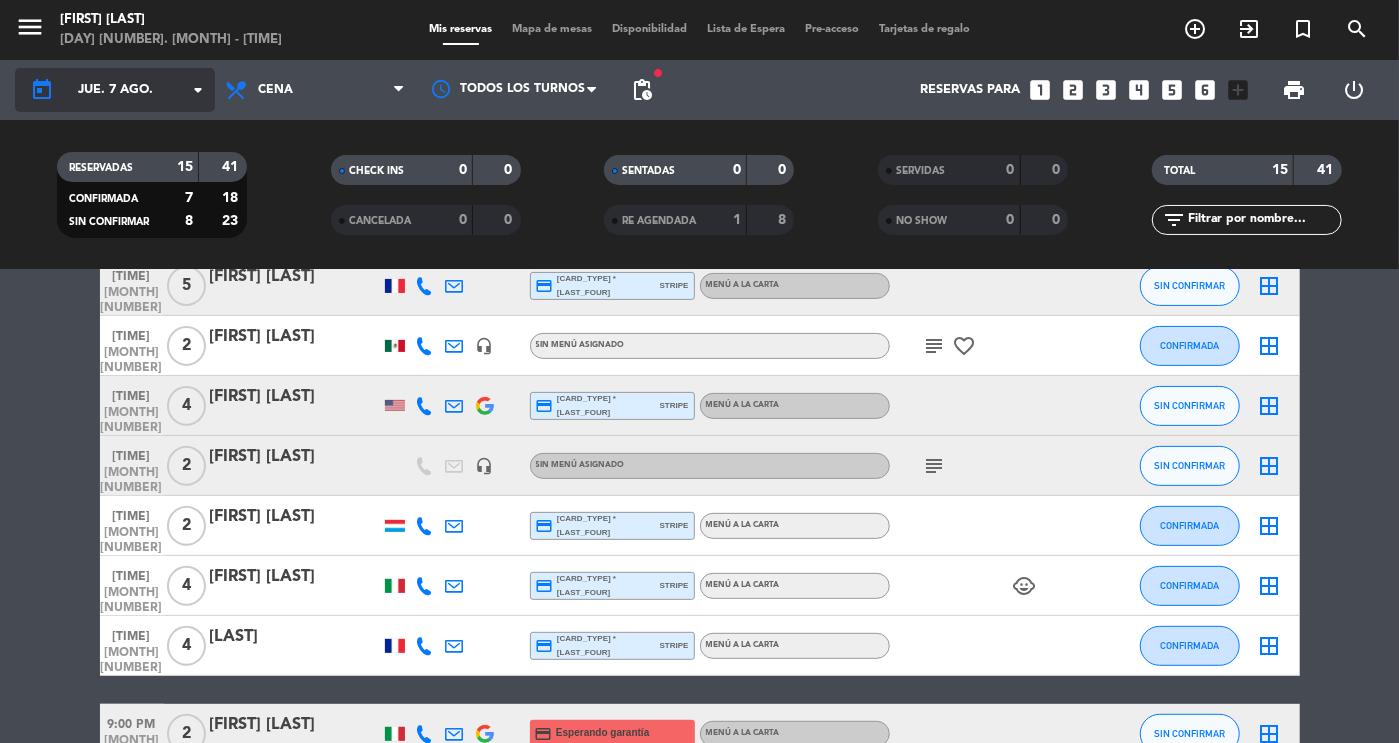 click on "jue. 7 ago." 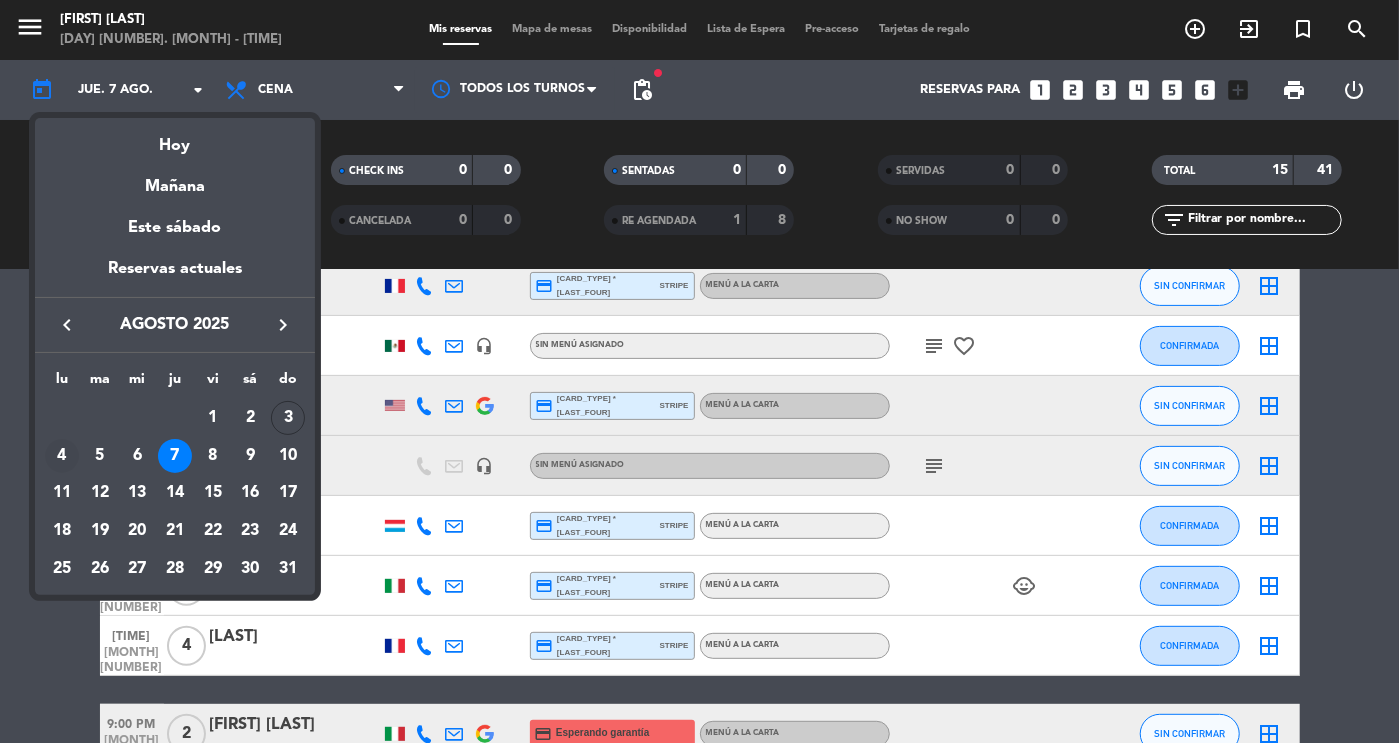 click on "4" at bounding box center [62, 456] 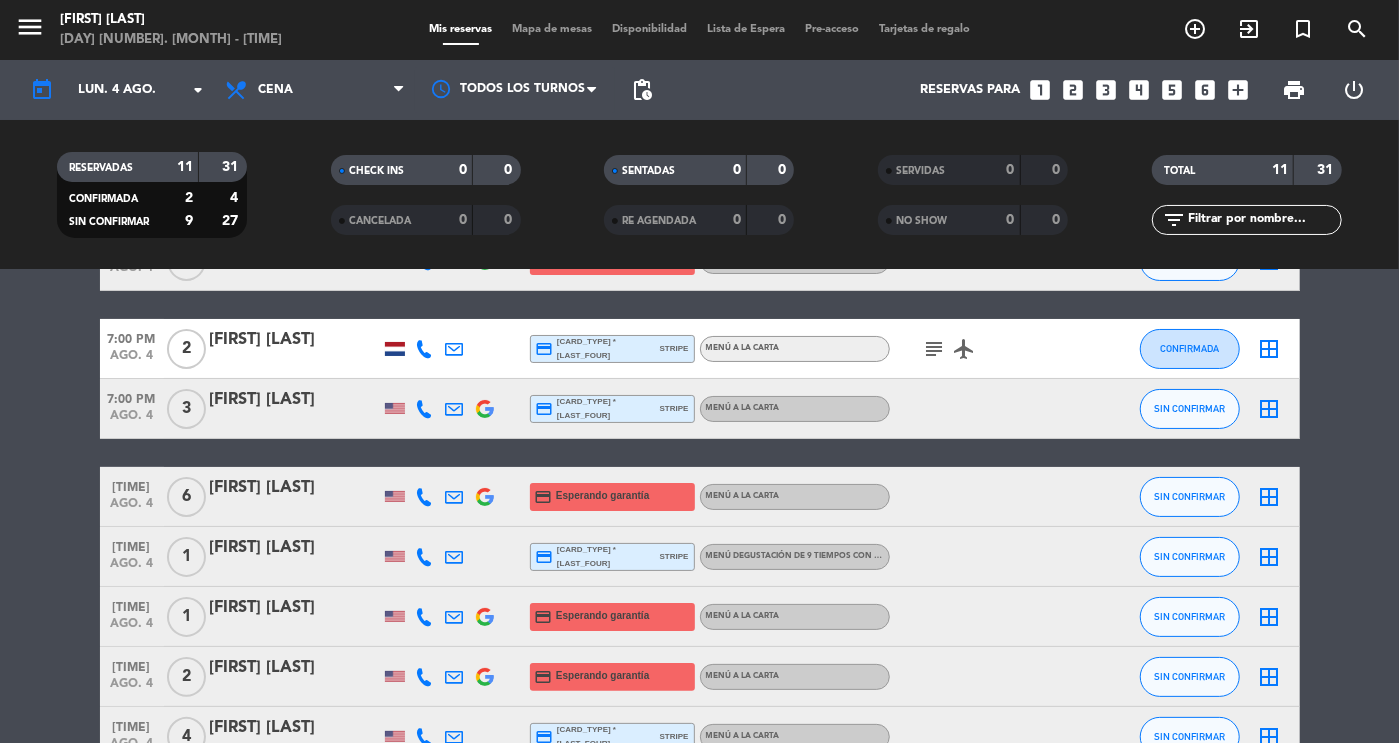 scroll, scrollTop: 0, scrollLeft: 0, axis: both 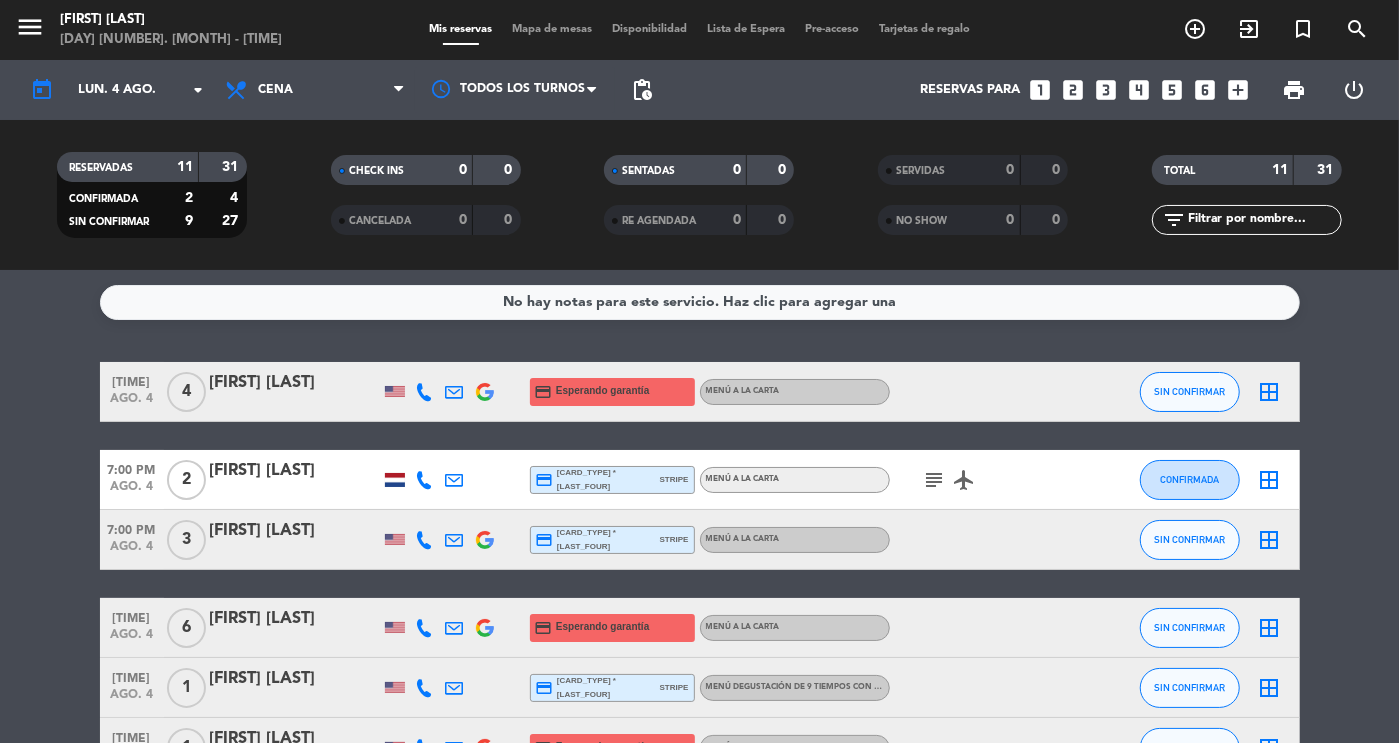 click 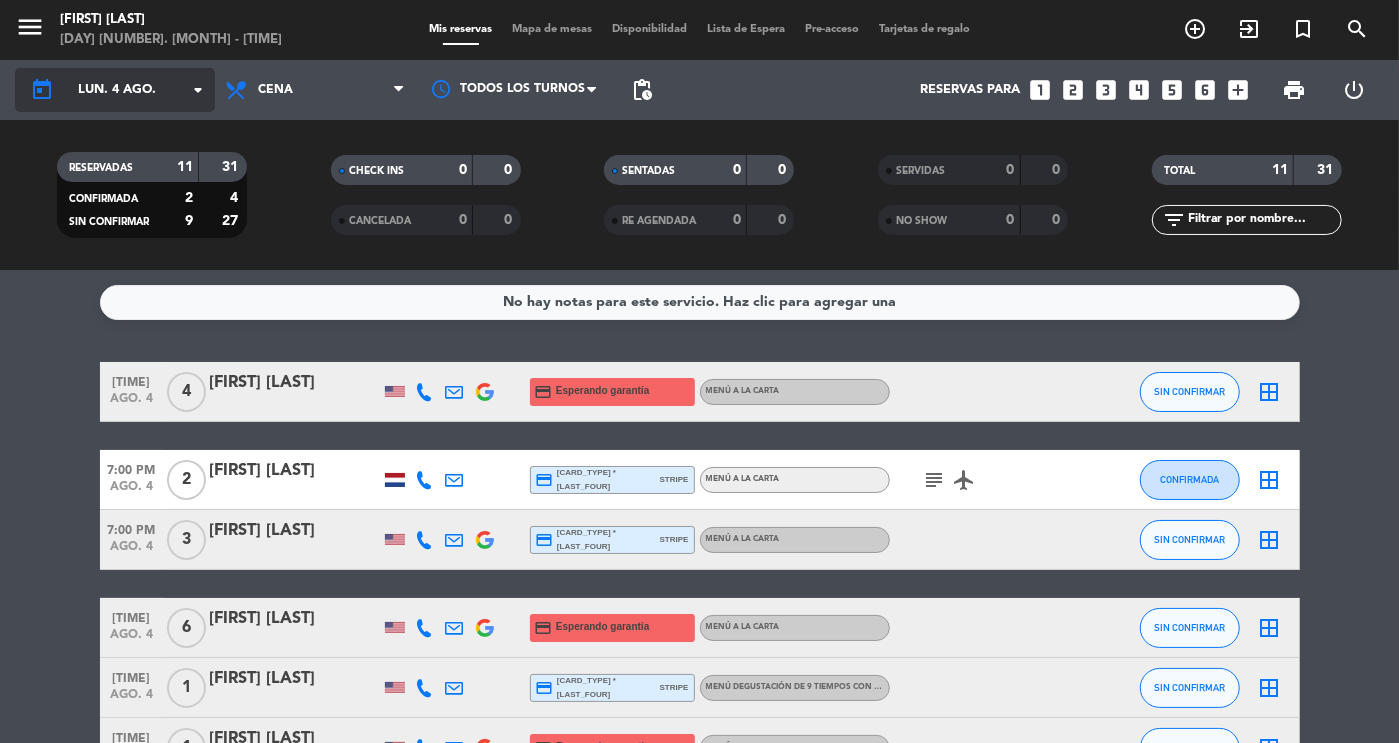 click on "lun. 4 ago." 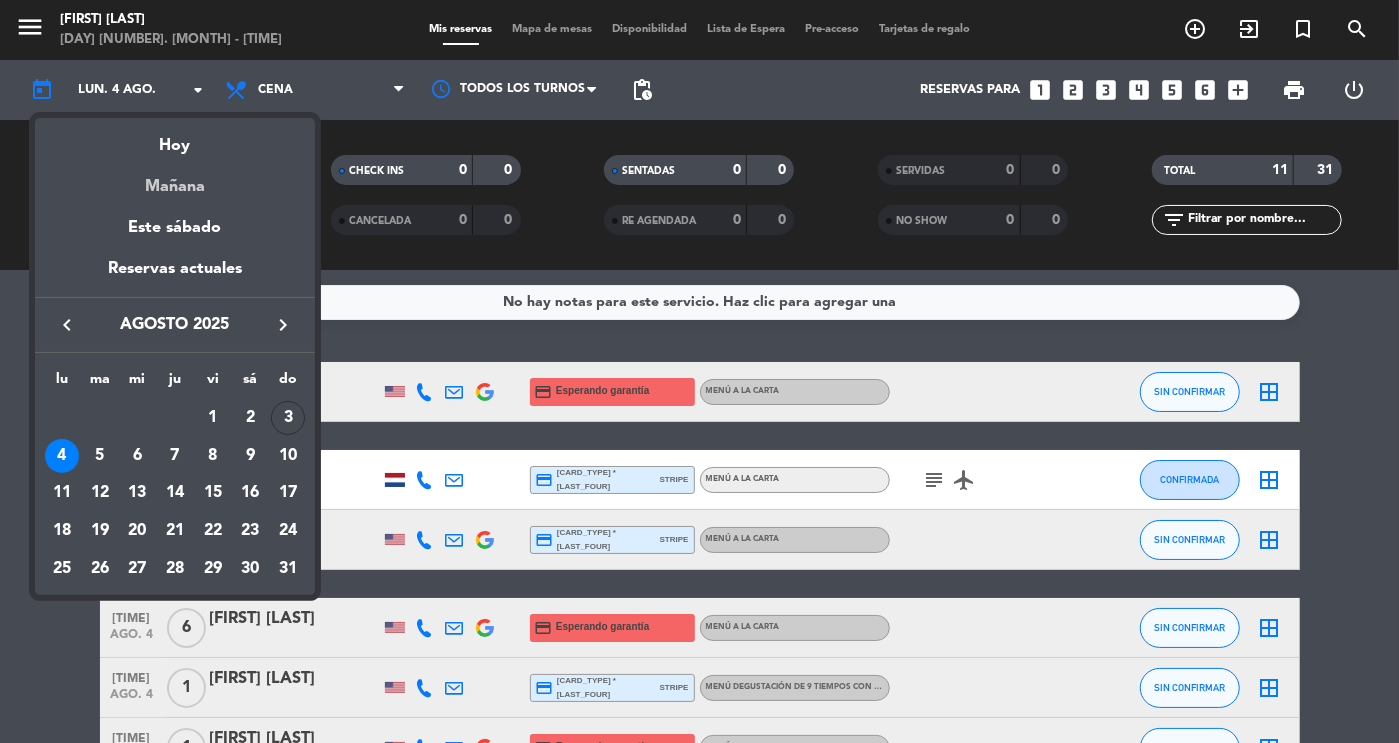 click on "Mañana" at bounding box center (175, 179) 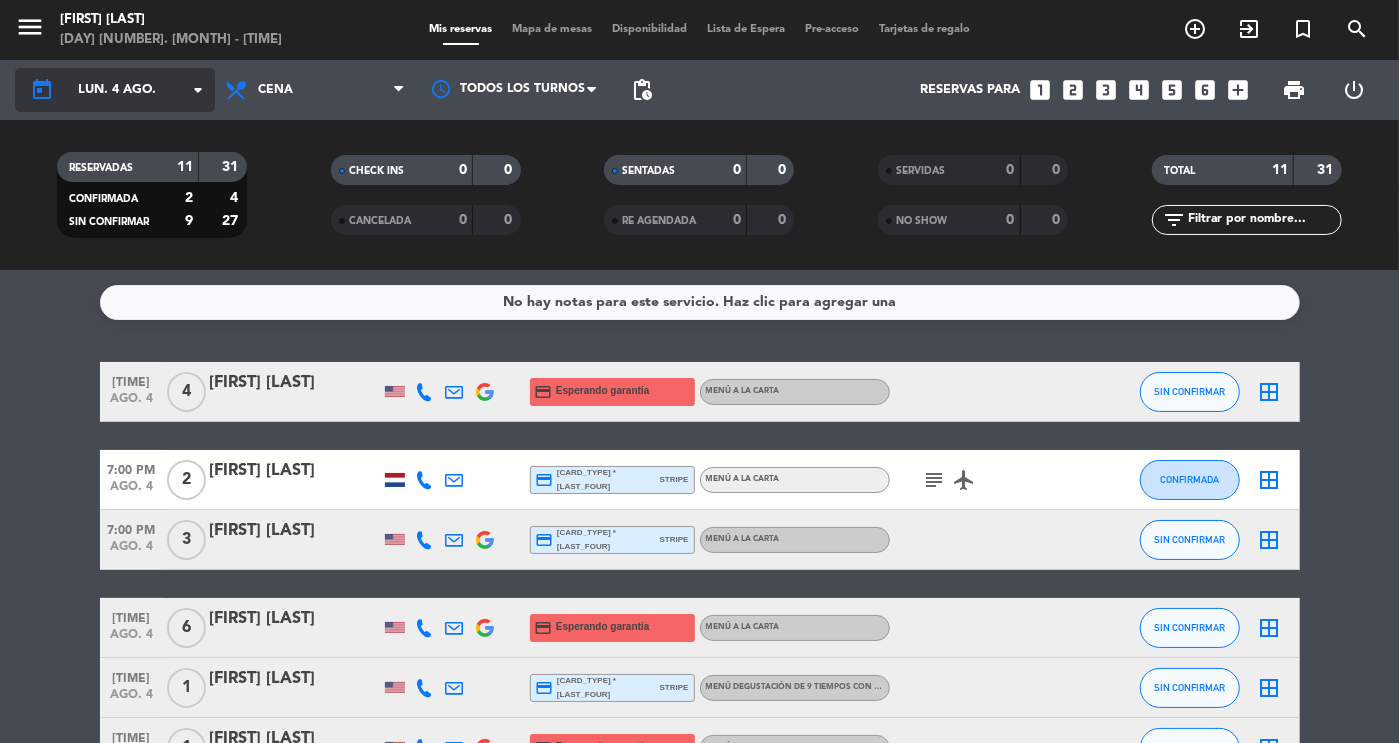click on "lun. 4 ago." 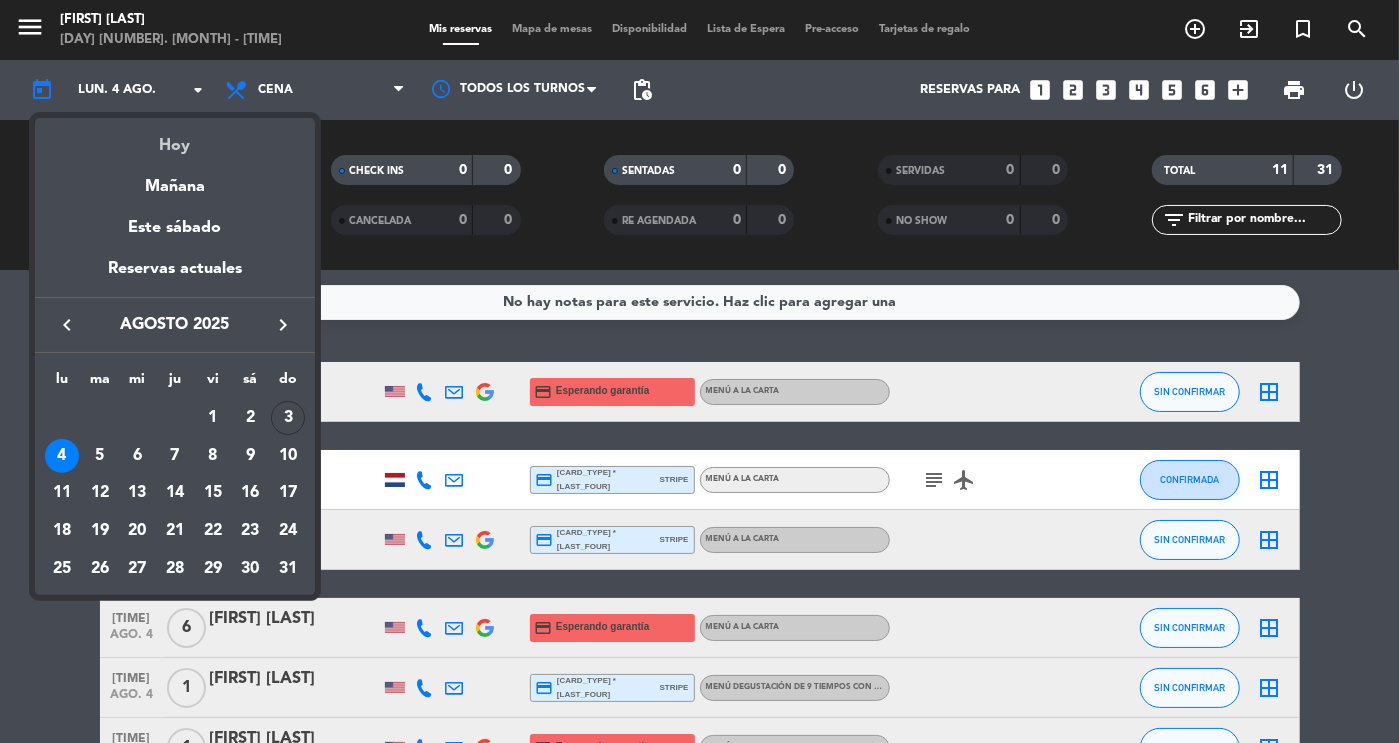 click on "Hoy" at bounding box center [175, 138] 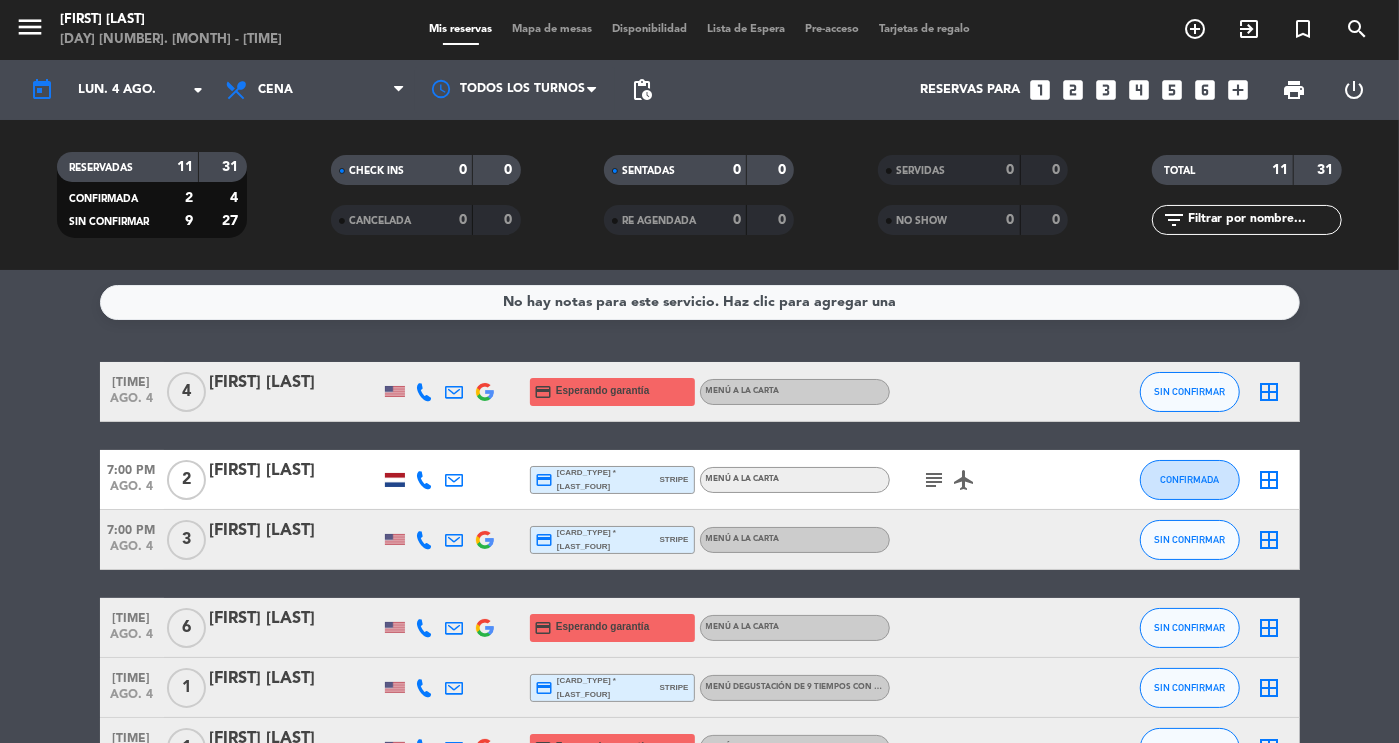 type on "dom. 3 ago." 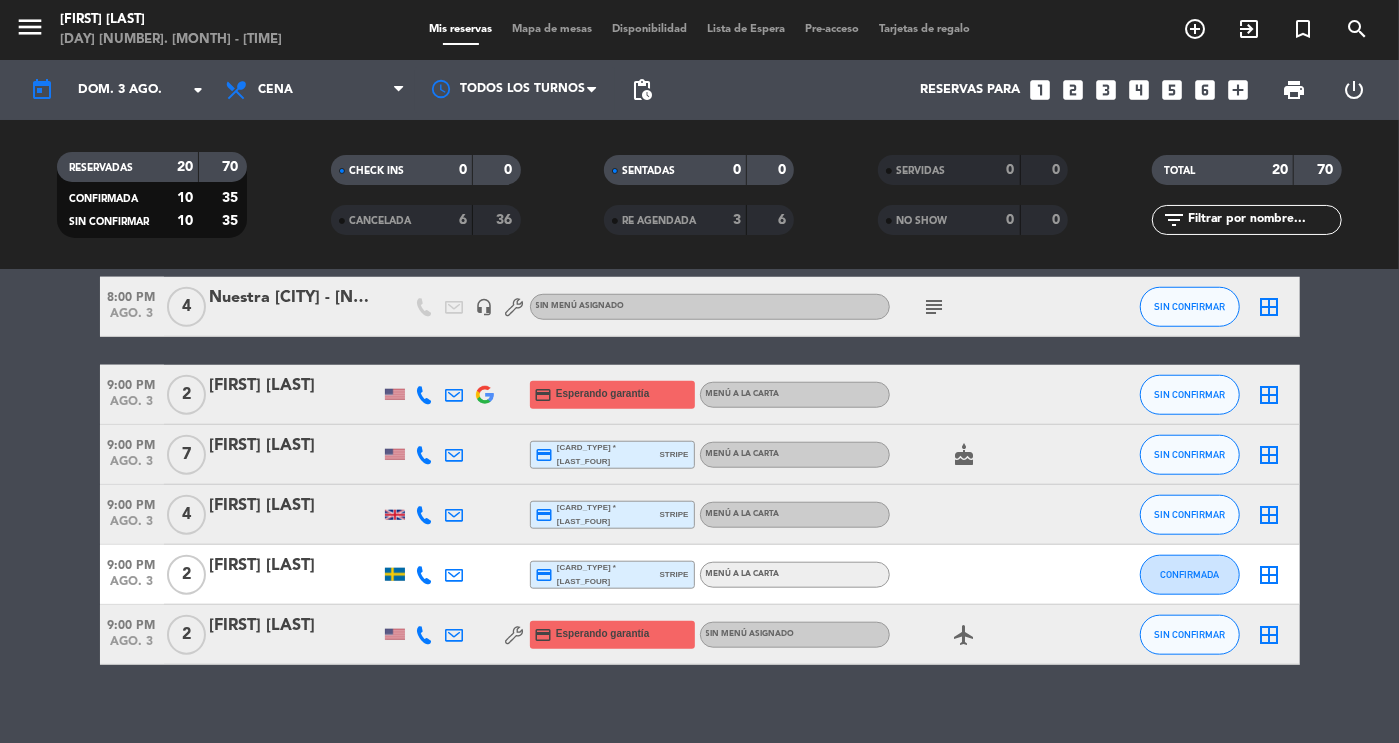 scroll, scrollTop: 1030, scrollLeft: 0, axis: vertical 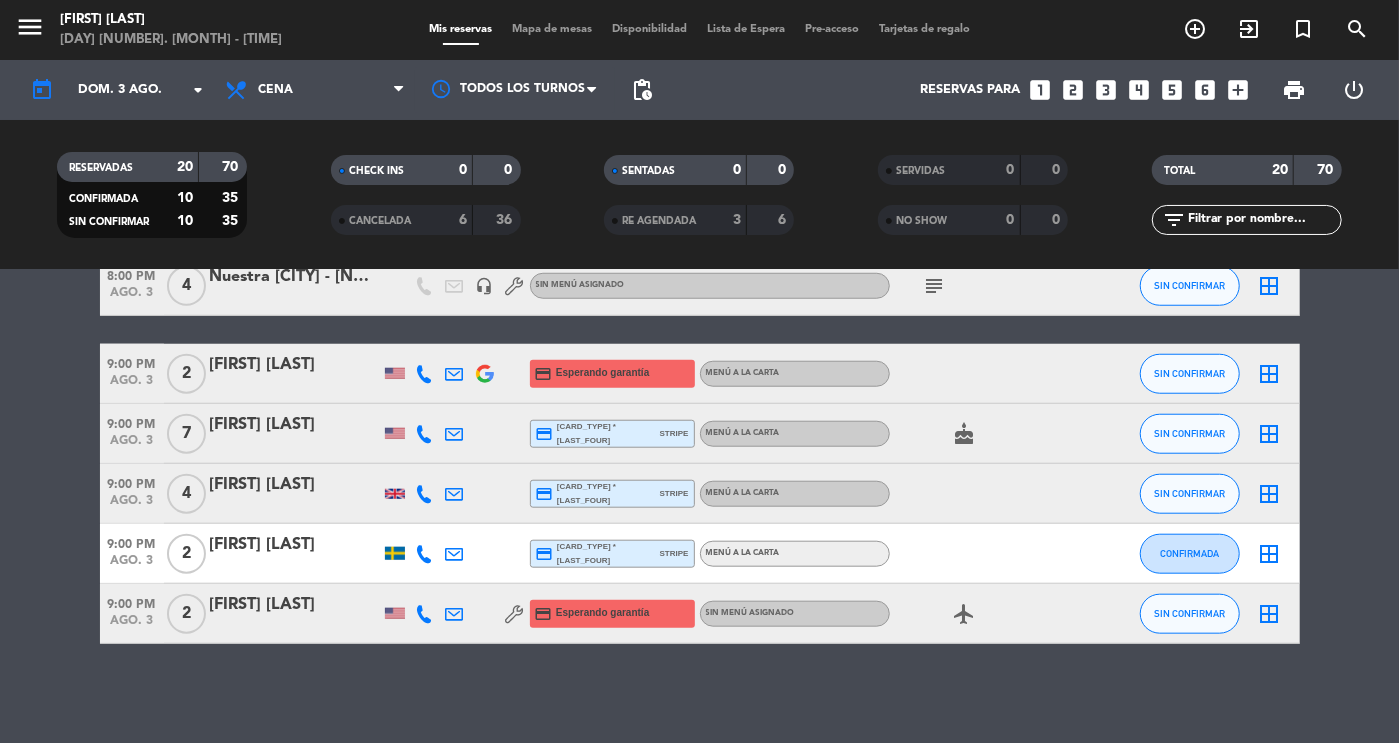 click on "[TIME] [MONTH]. [NUMBER] [NUMBER] [NAME] credit_card [CARD_TYPE] * [LAST_FOUR] stripe Menú degustación de 9 tiempos , COP $ [PRICE] cake SIN CONFIRMAR border_all [TIME] [MONTH]. [NUMBER] [NUMBER] [NAME] credit_card Esperando garantía Menú a la carta CONFIRMADA border_all [TIME] [MONTH]. [NUMBER] [NUMBER] [NAME] credit_card [CARD_TYPE] * [LAST_FOUR] stripe Menú a la carta SIN CONFIRMAR border_all [TIME] [MONTH]. [NUMBER] [NUMBER] [NAME] credit_card Esperando garantía Menú a la carta SIN CONFIRMAR border_all [TIME] [MONTH]. [NUMBER] [NUMBER] [NAME] credit_card [CARD_TYPE] * [LAST_FOUR] stripe Menú a la carta CONFIRMADA border_all [TIME] [MONTH]. [NUMBER] [NUMBER] [NAME] credit_card [CARD_TYPE] * [LAST_FOUR] stripe Menú a la carta CONFIRMADA border_all [TIME] [MONTH]. [NUMBER] [NUMBER] [NAME] credit_card [CARD_TYPE] * [LAST_FOUR] stripe Menú a la carta CONFIRMADA border_all [TIME] [MONTH]. [NUMBER] [NUMBER] [NAME] credit_card stripe" 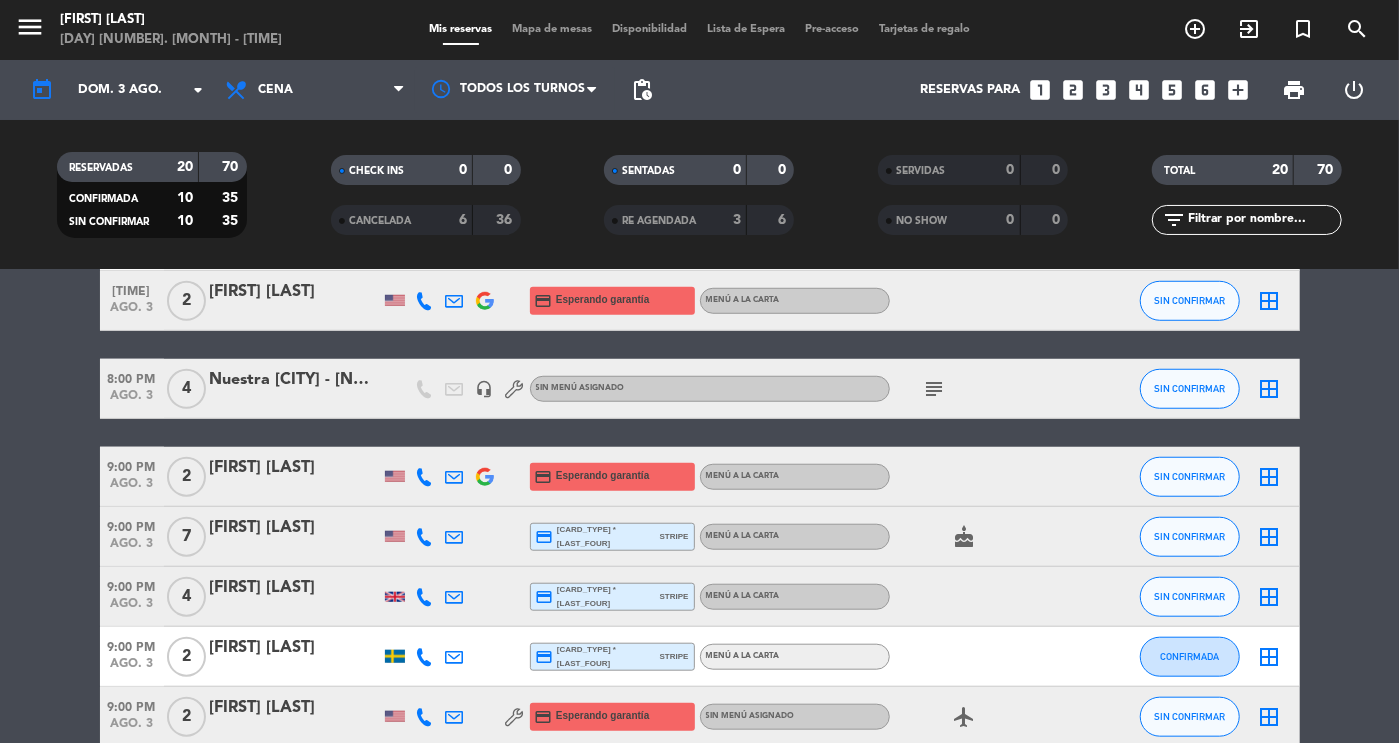 scroll, scrollTop: 922, scrollLeft: 0, axis: vertical 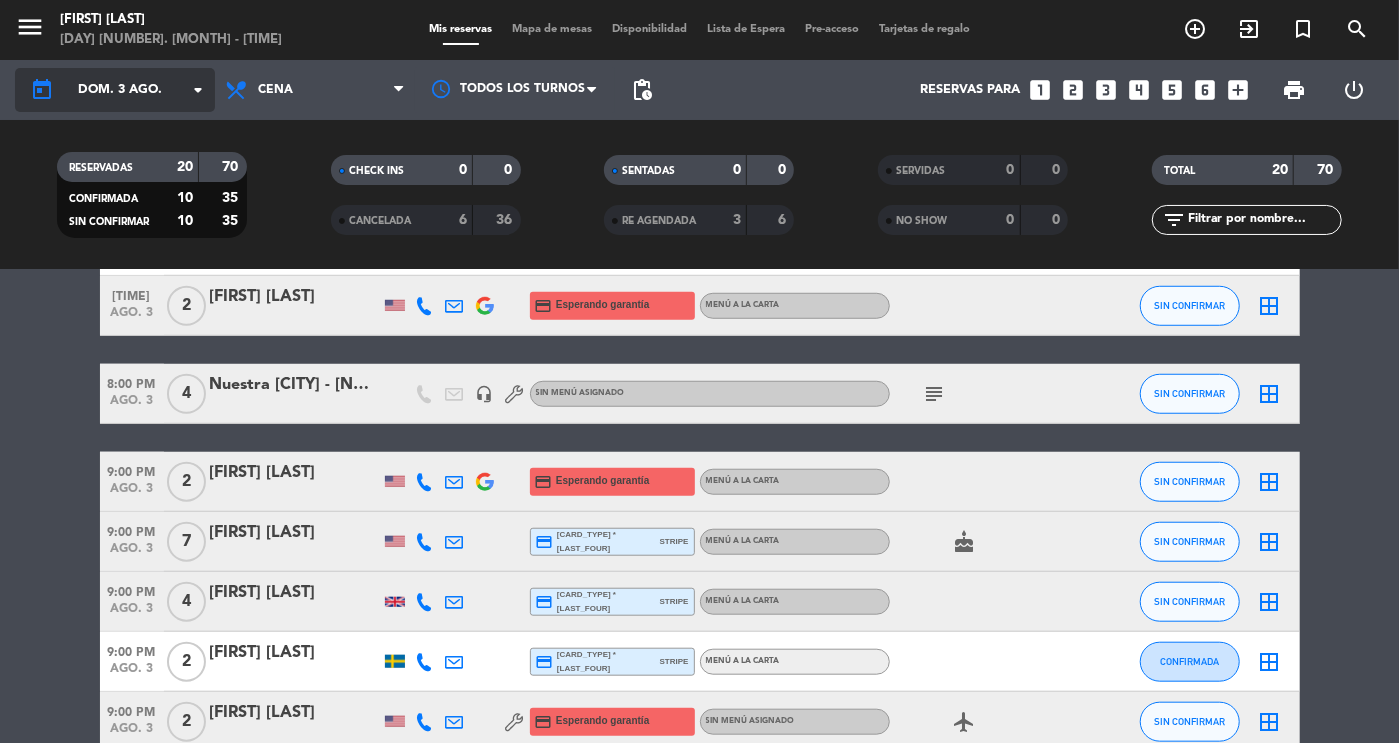 click on "arrow_drop_down" 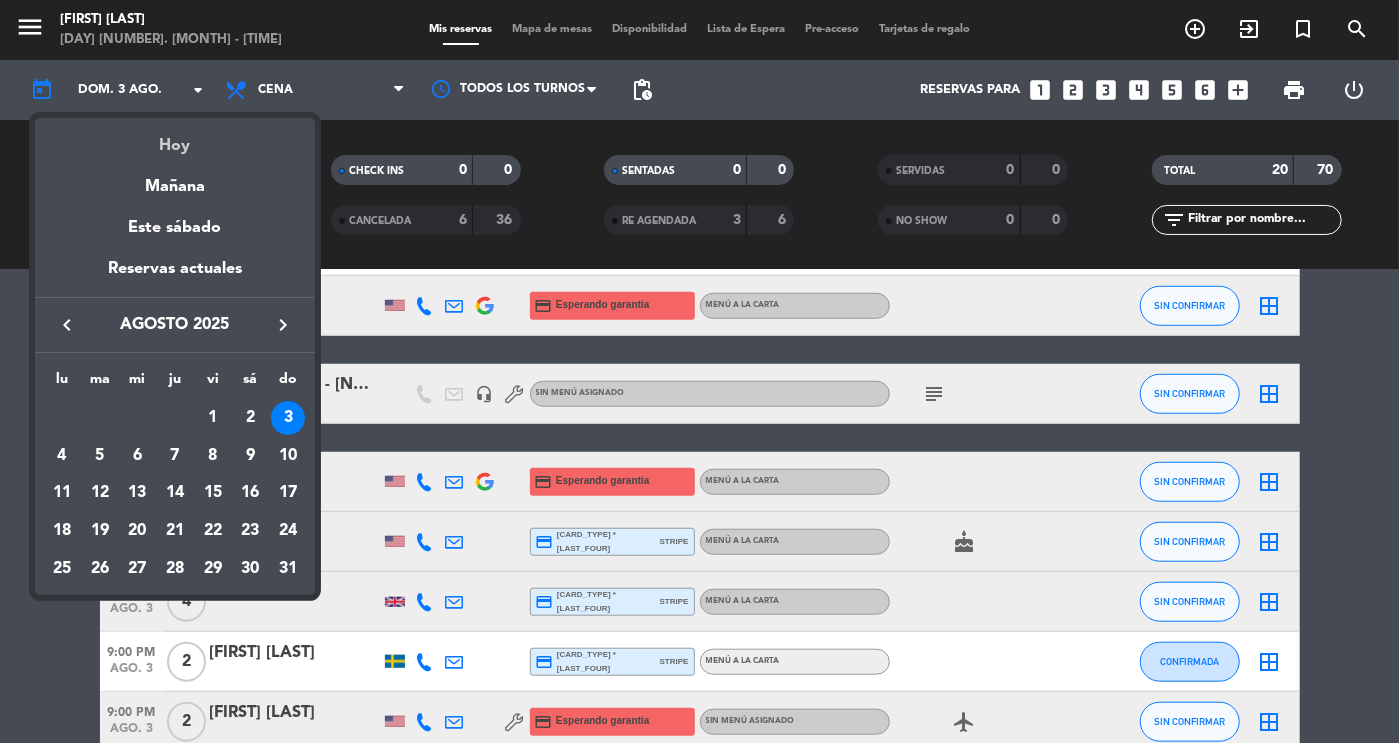 click on "Hoy" at bounding box center (175, 138) 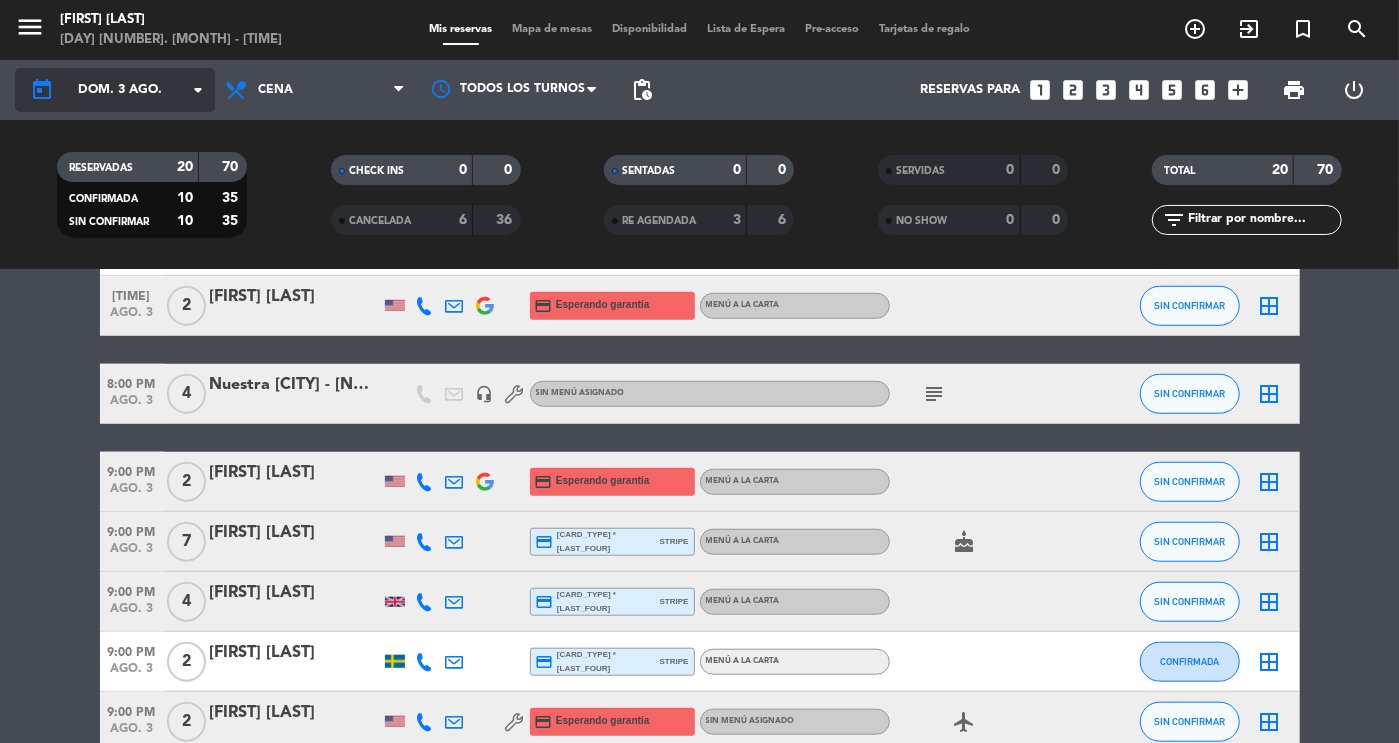 click on "arrow_drop_down" 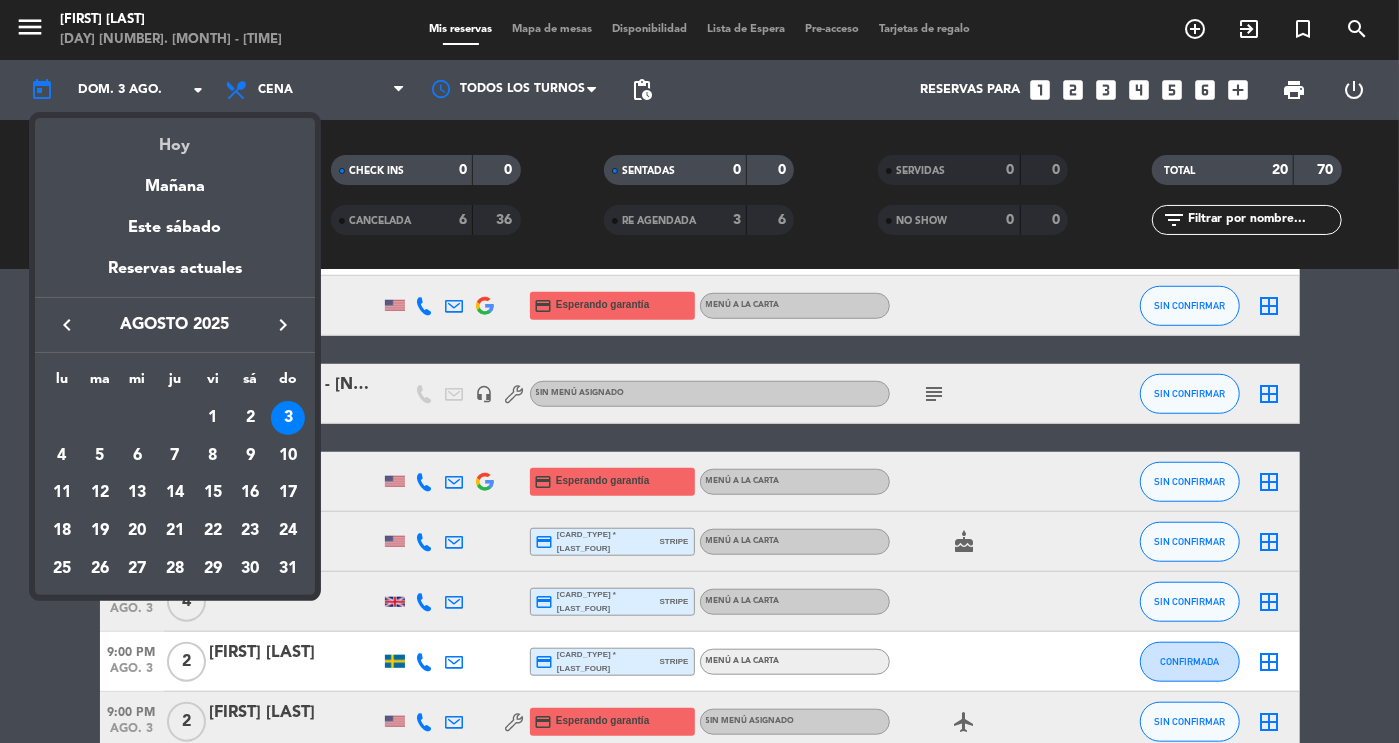 click on "Hoy" at bounding box center [175, 138] 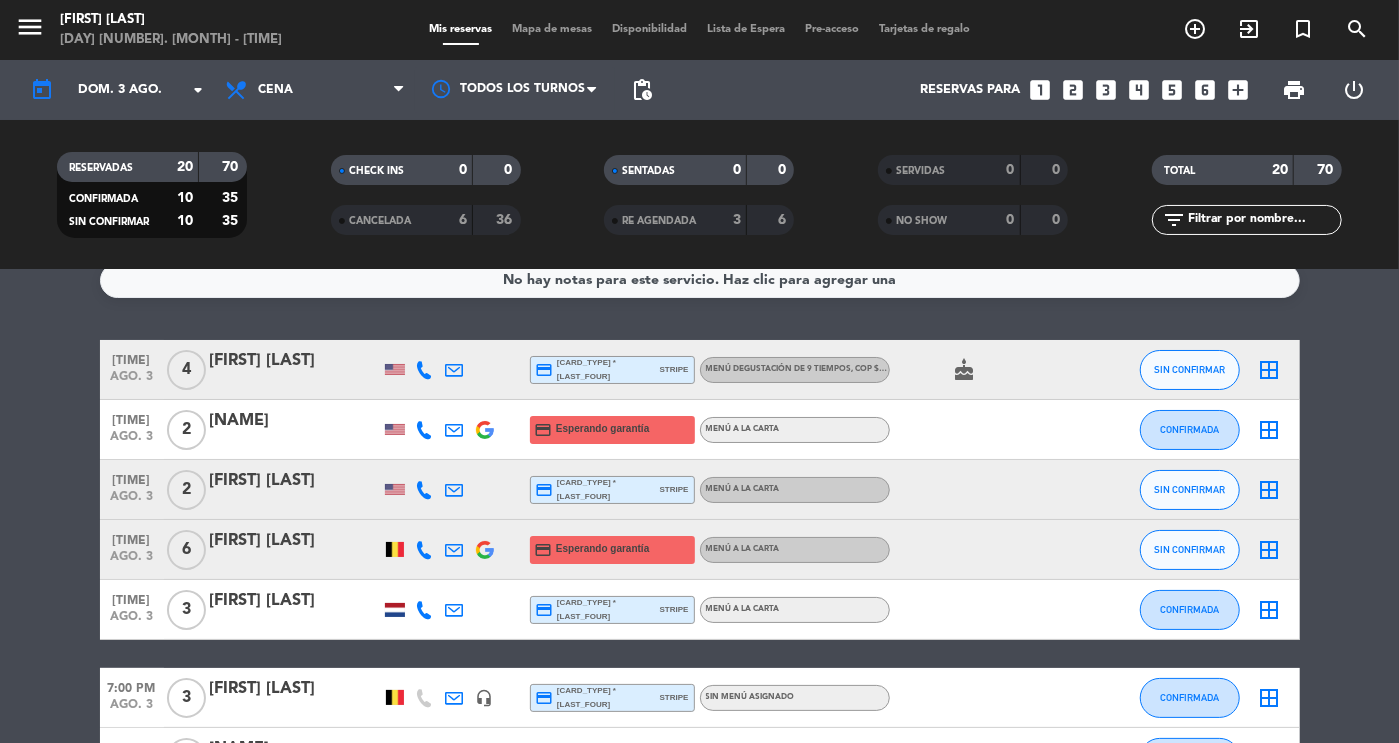 scroll, scrollTop: 0, scrollLeft: 0, axis: both 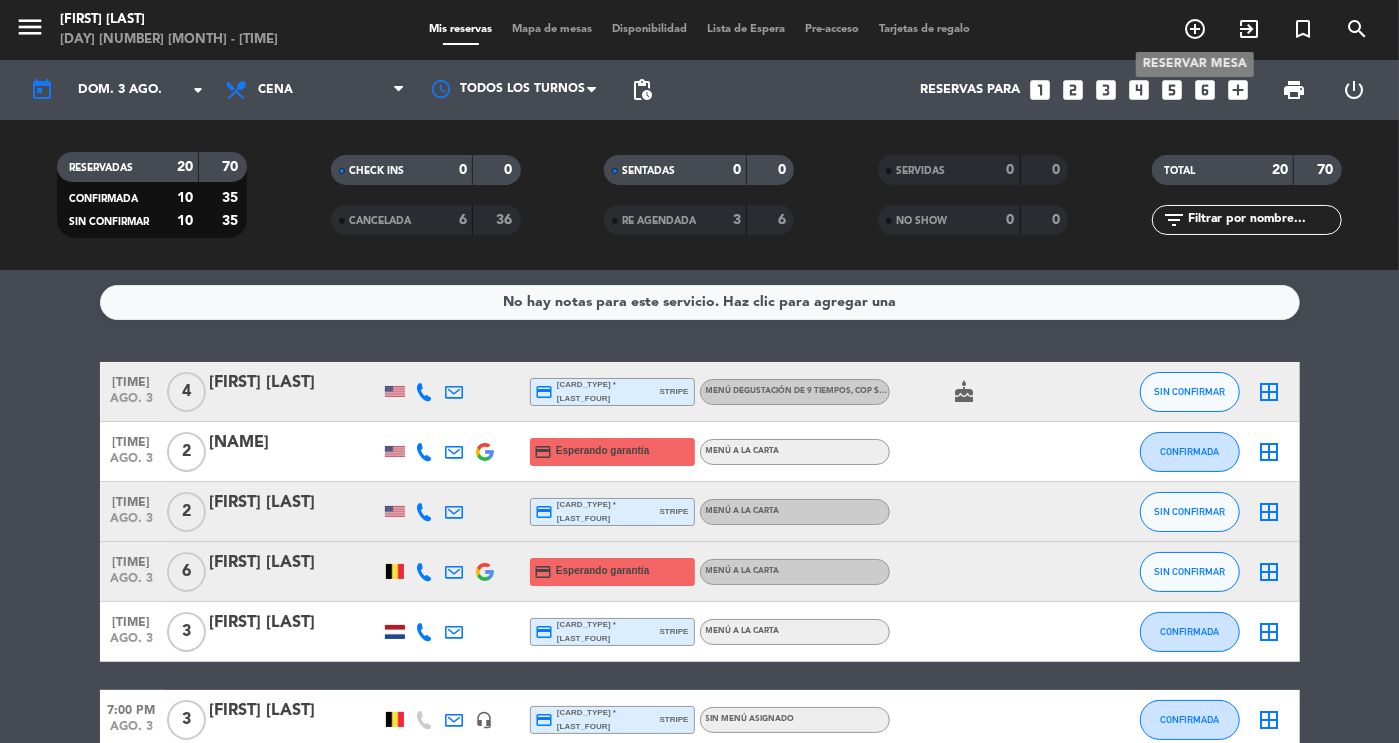 click on "add_circle_outline" at bounding box center [1195, 29] 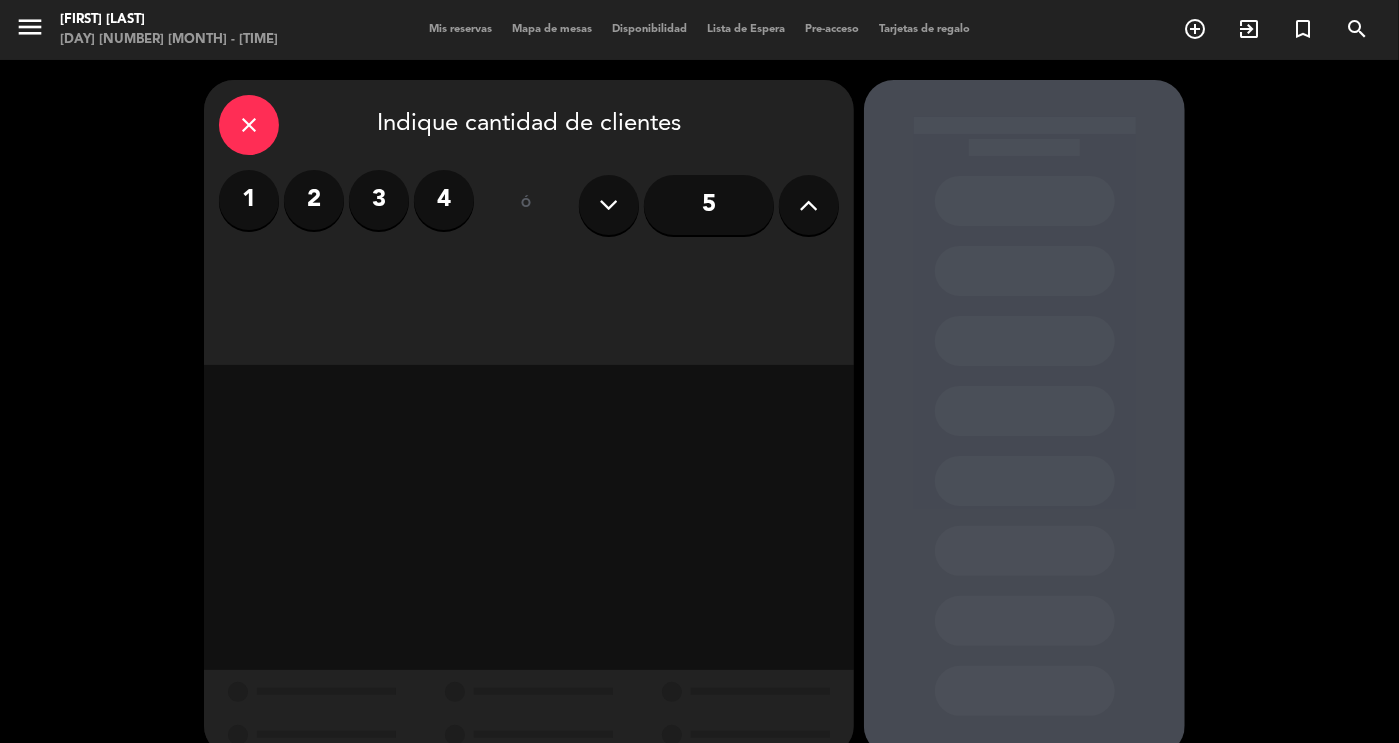 click on "4" at bounding box center (444, 200) 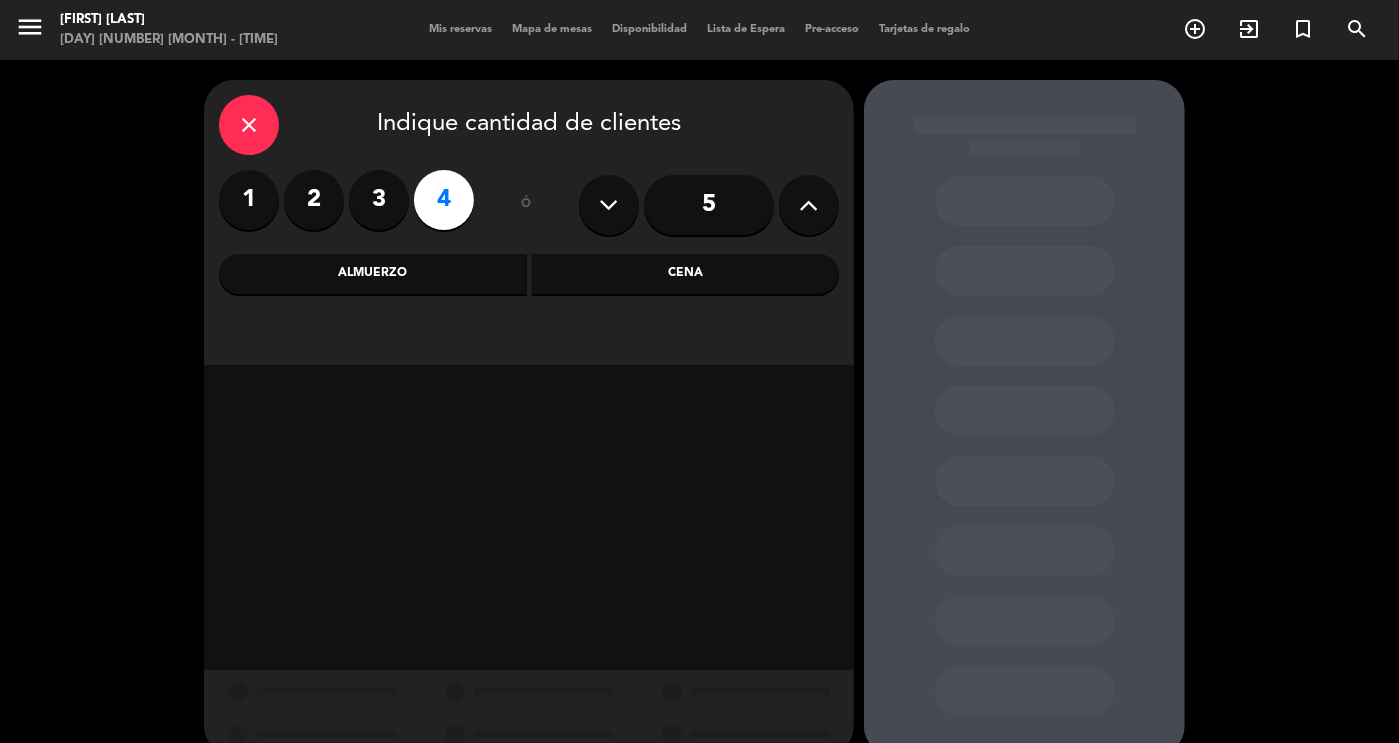 click on "Cena" at bounding box center [686, 274] 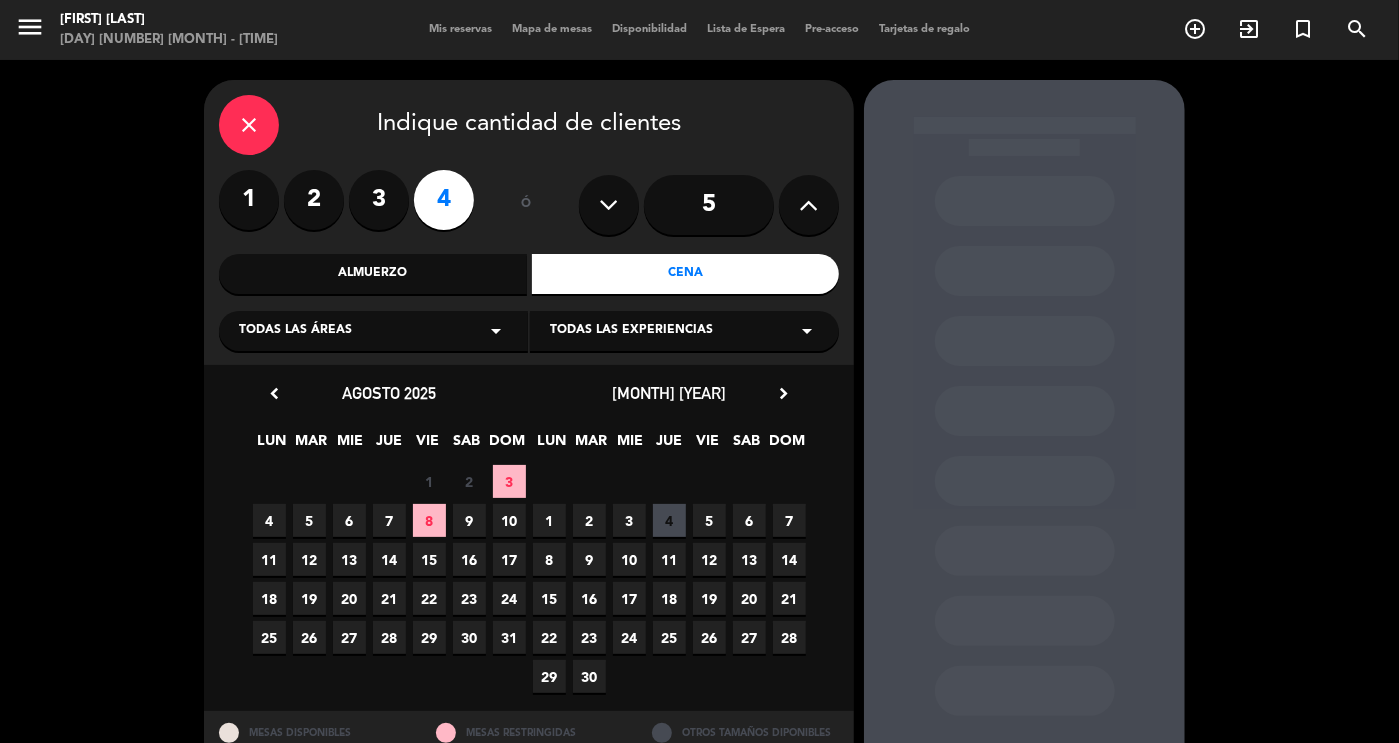 click on "3" at bounding box center [509, 481] 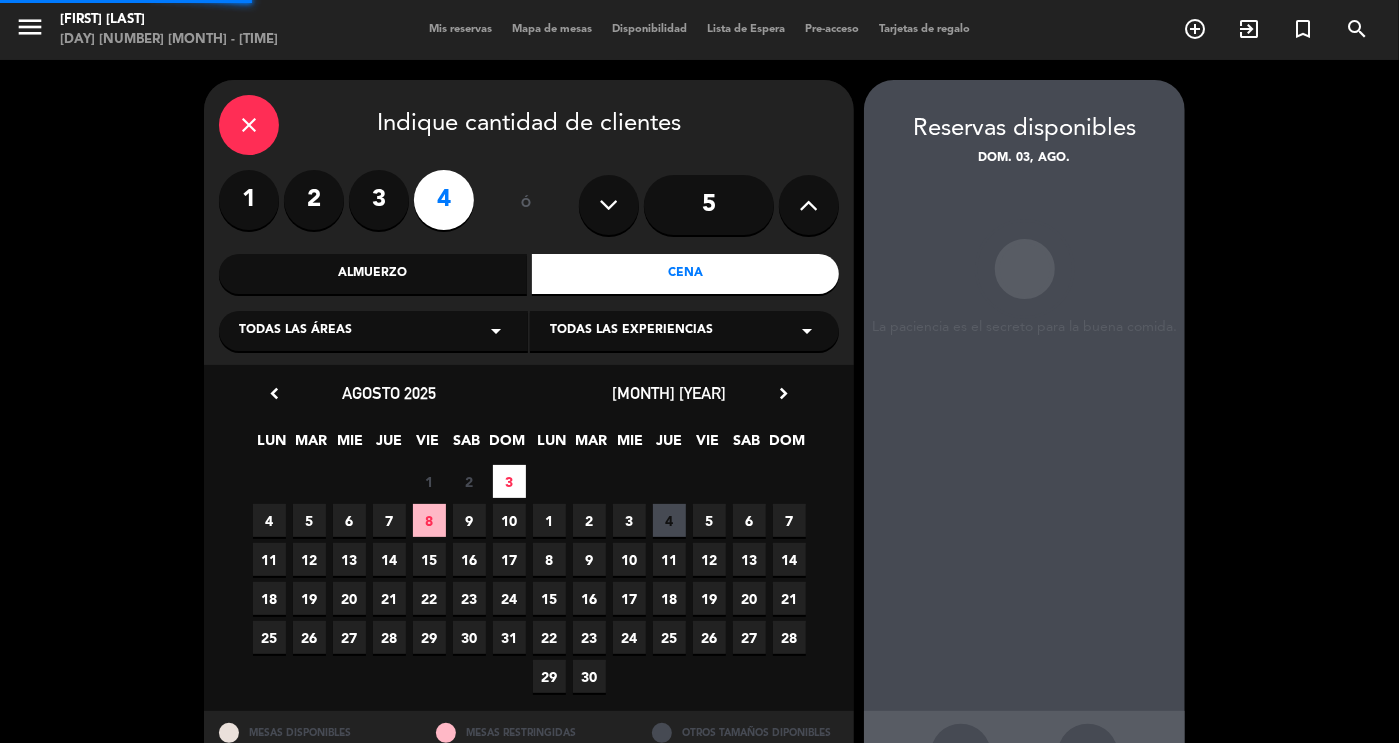scroll, scrollTop: 72, scrollLeft: 0, axis: vertical 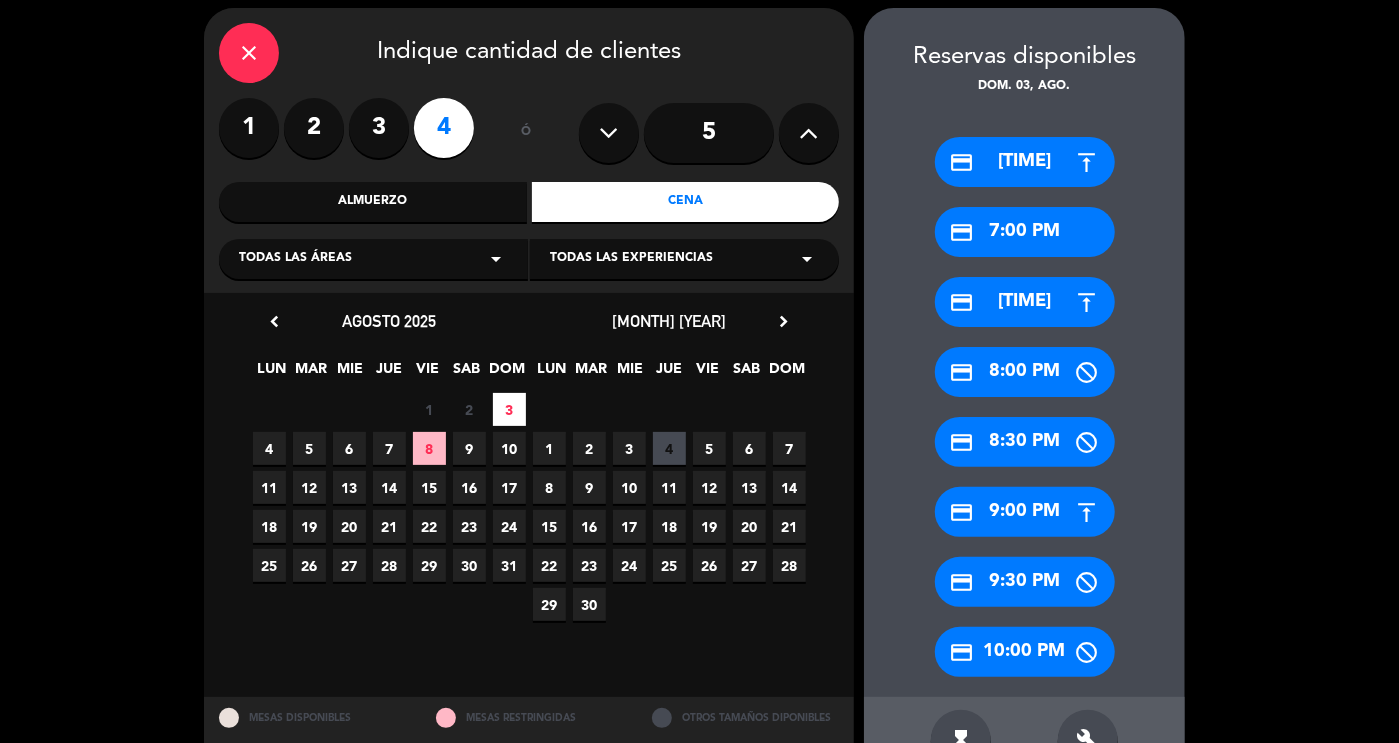 click on "credit_card [TIME]" at bounding box center (1025, 162) 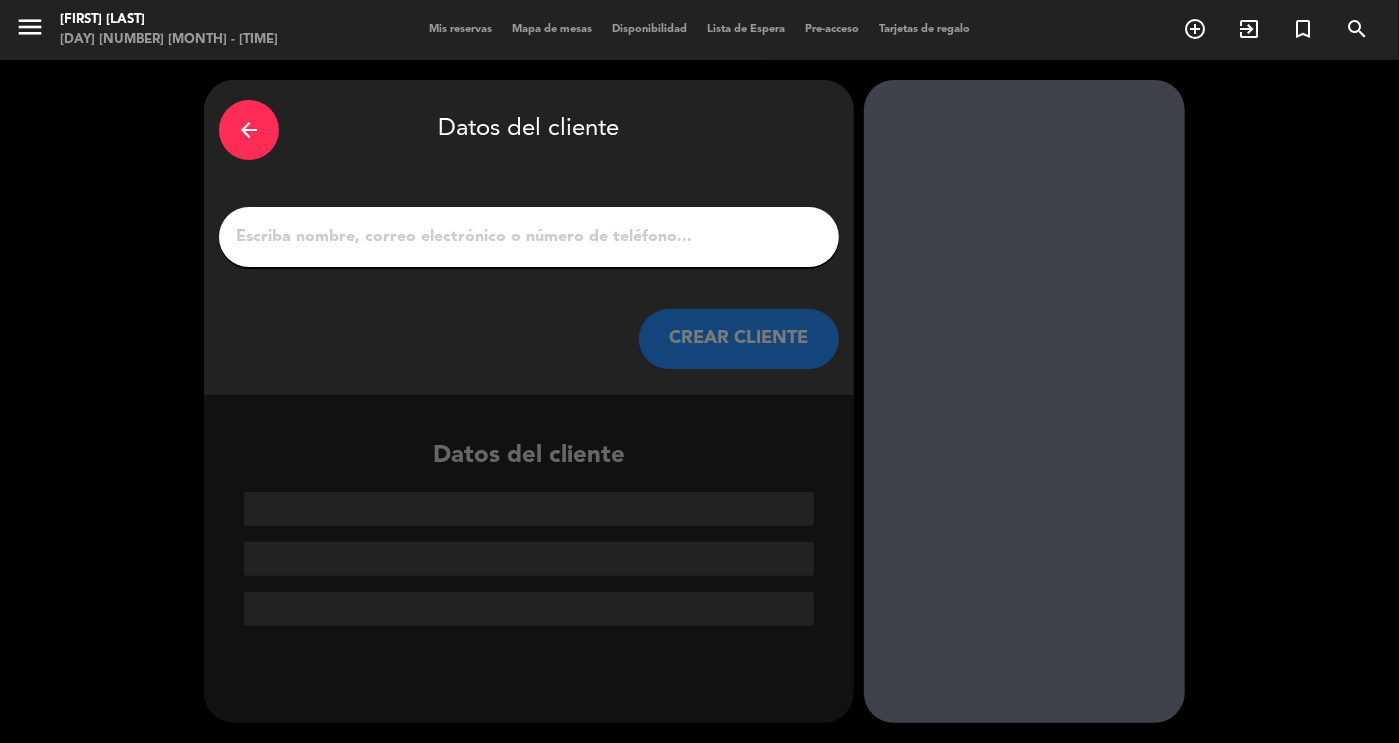 scroll, scrollTop: 0, scrollLeft: 0, axis: both 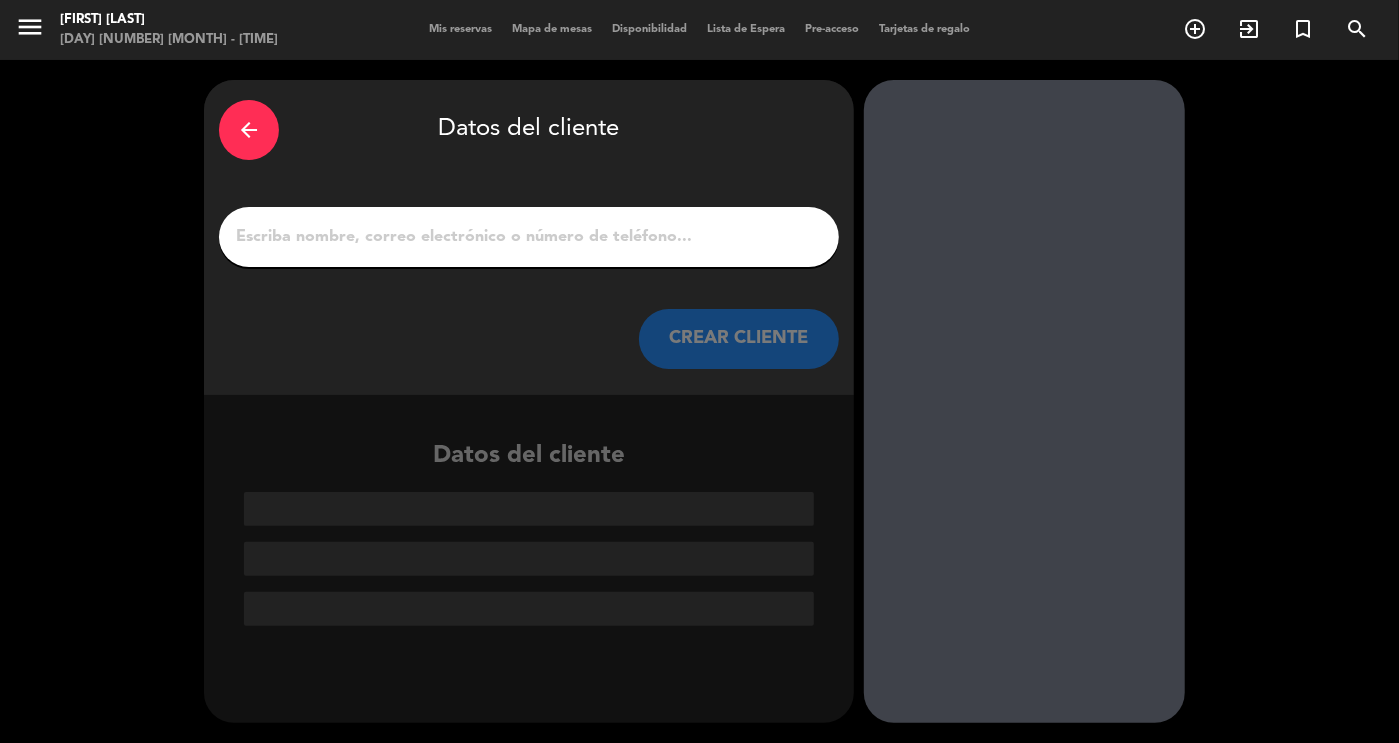 click at bounding box center (529, 237) 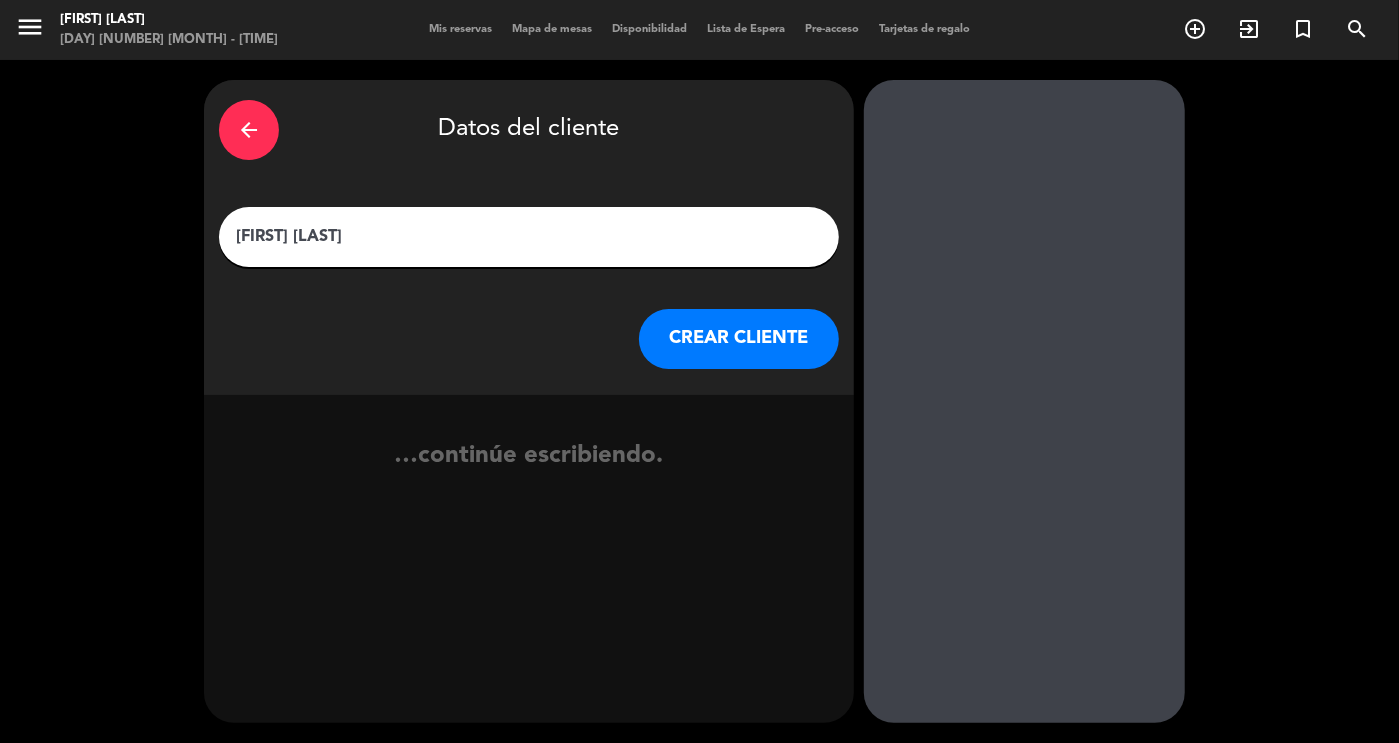 type on "[FIRST] [LAST]" 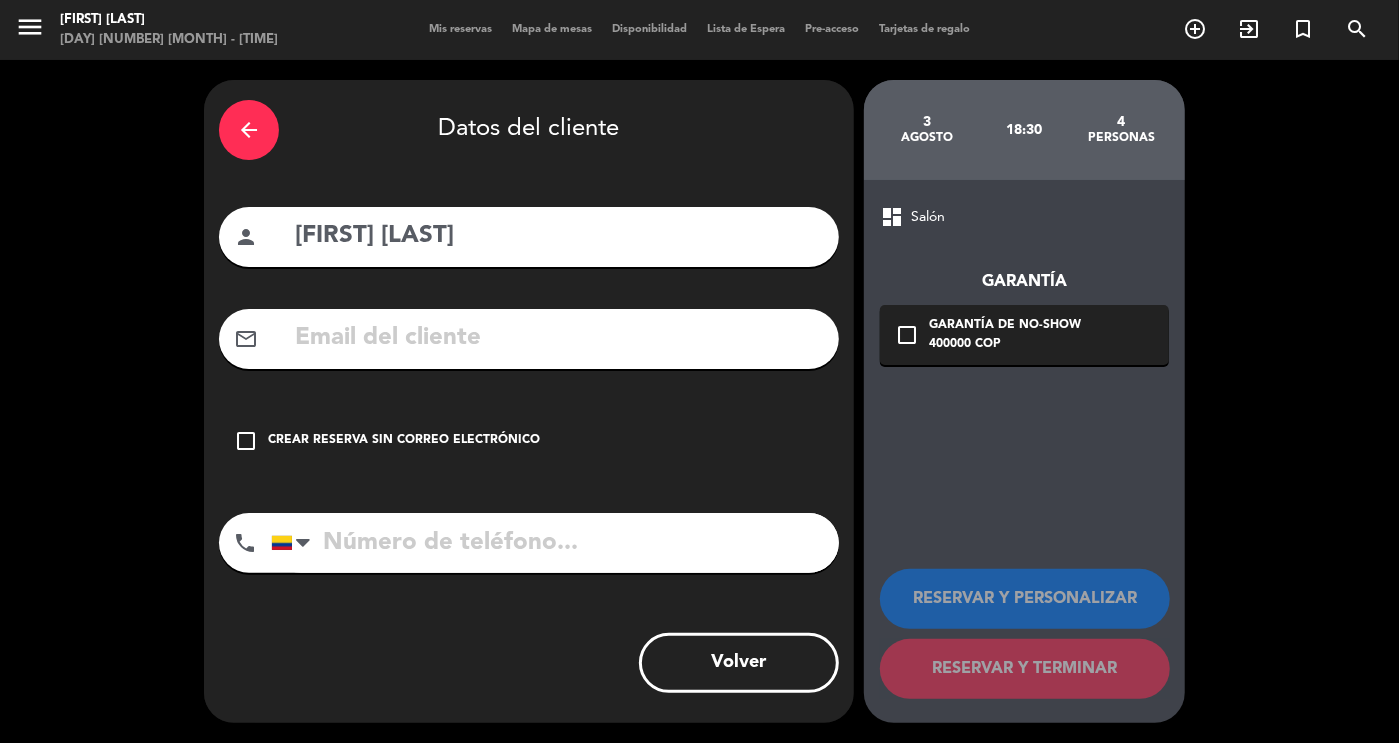 click at bounding box center (558, 338) 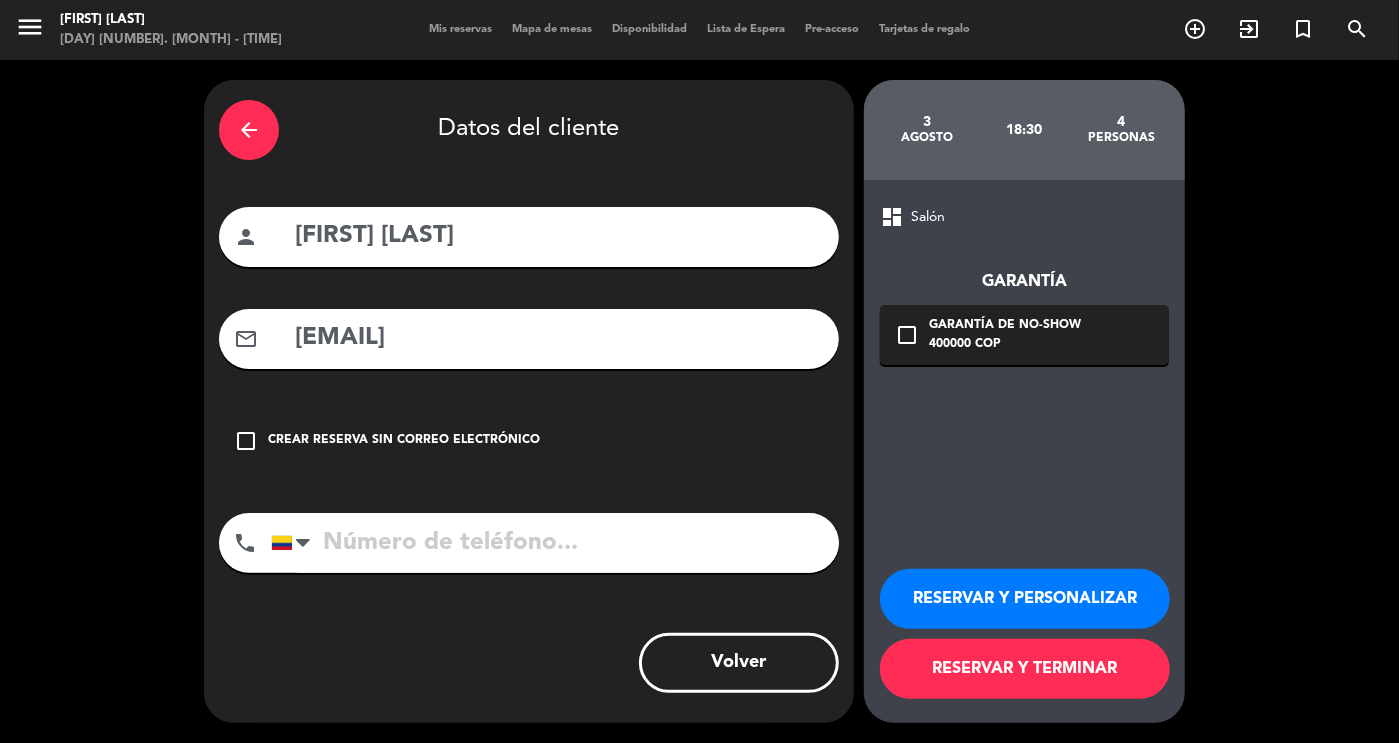 type on "[EMAIL]" 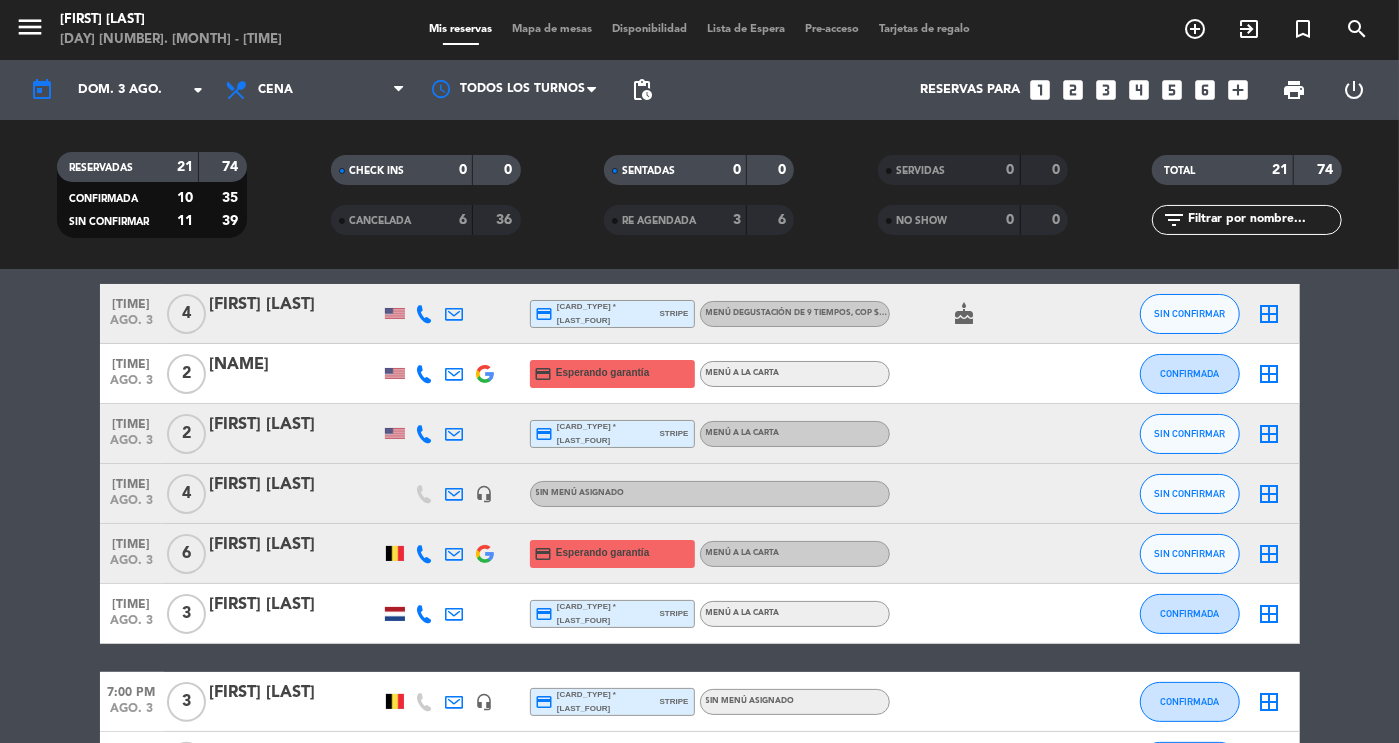 scroll, scrollTop: 55, scrollLeft: 0, axis: vertical 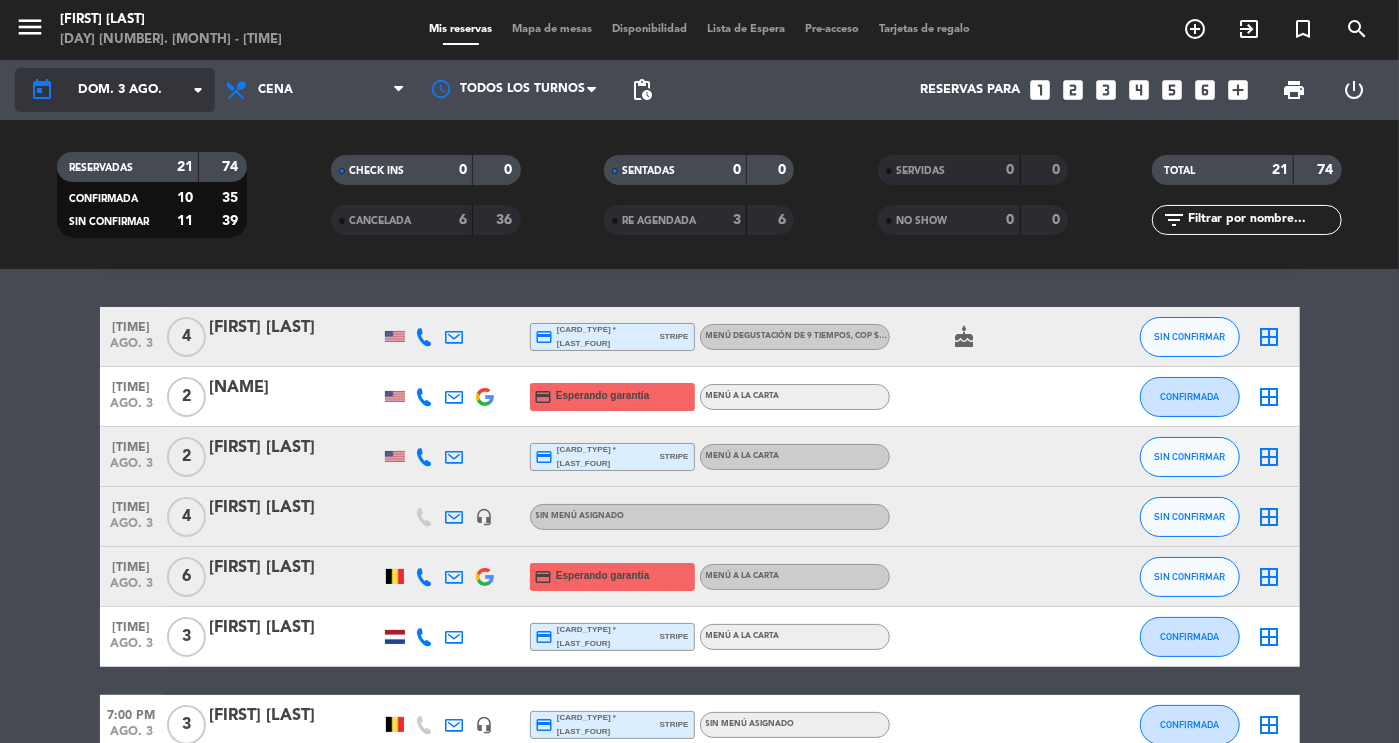 click on "dom. 3 ago." 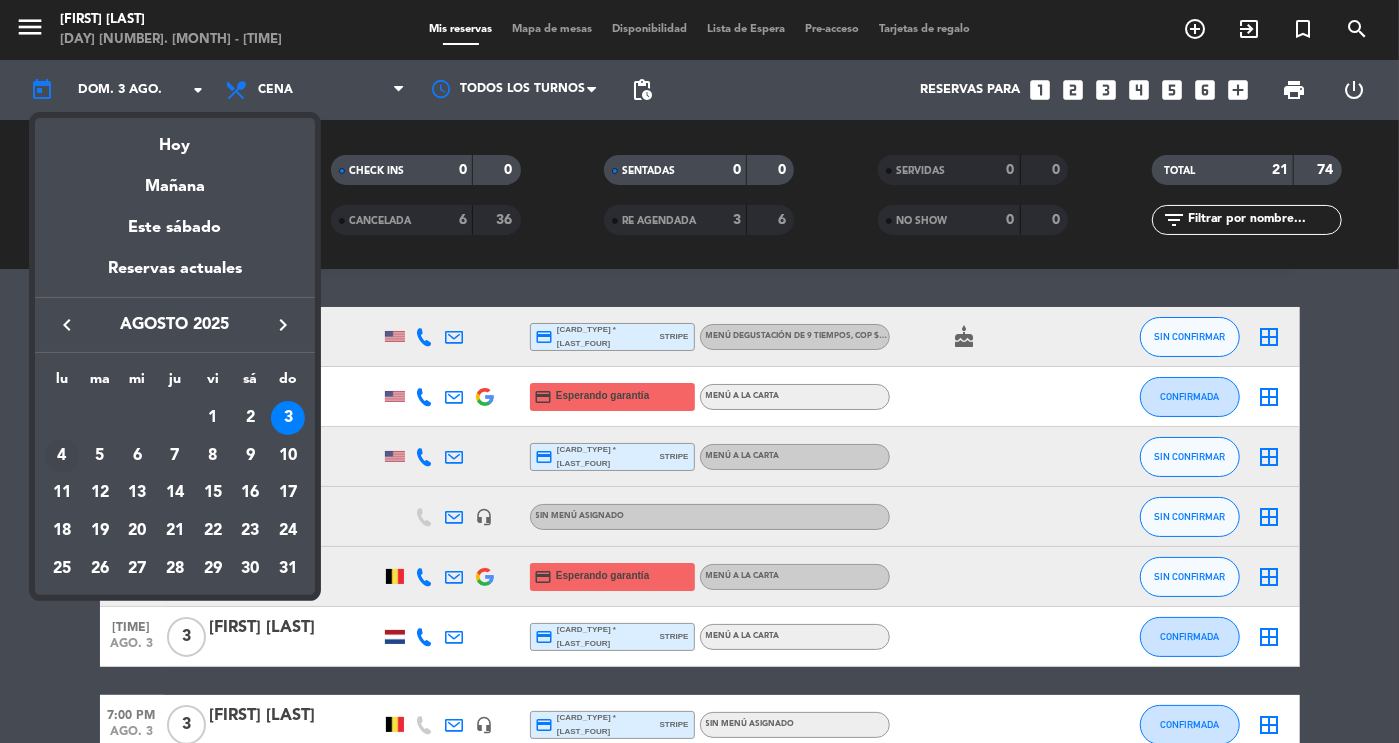 click on "4" at bounding box center [62, 456] 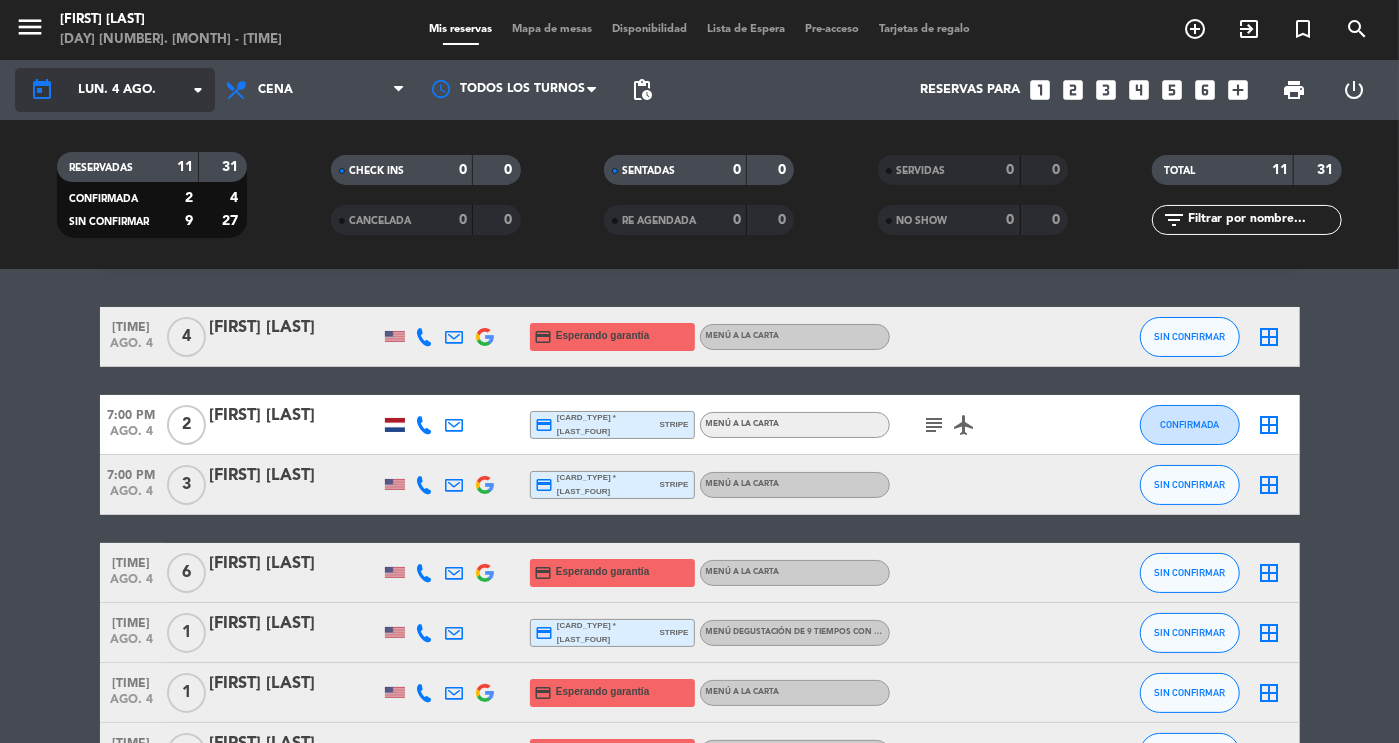 click on "lun. 4 ago." 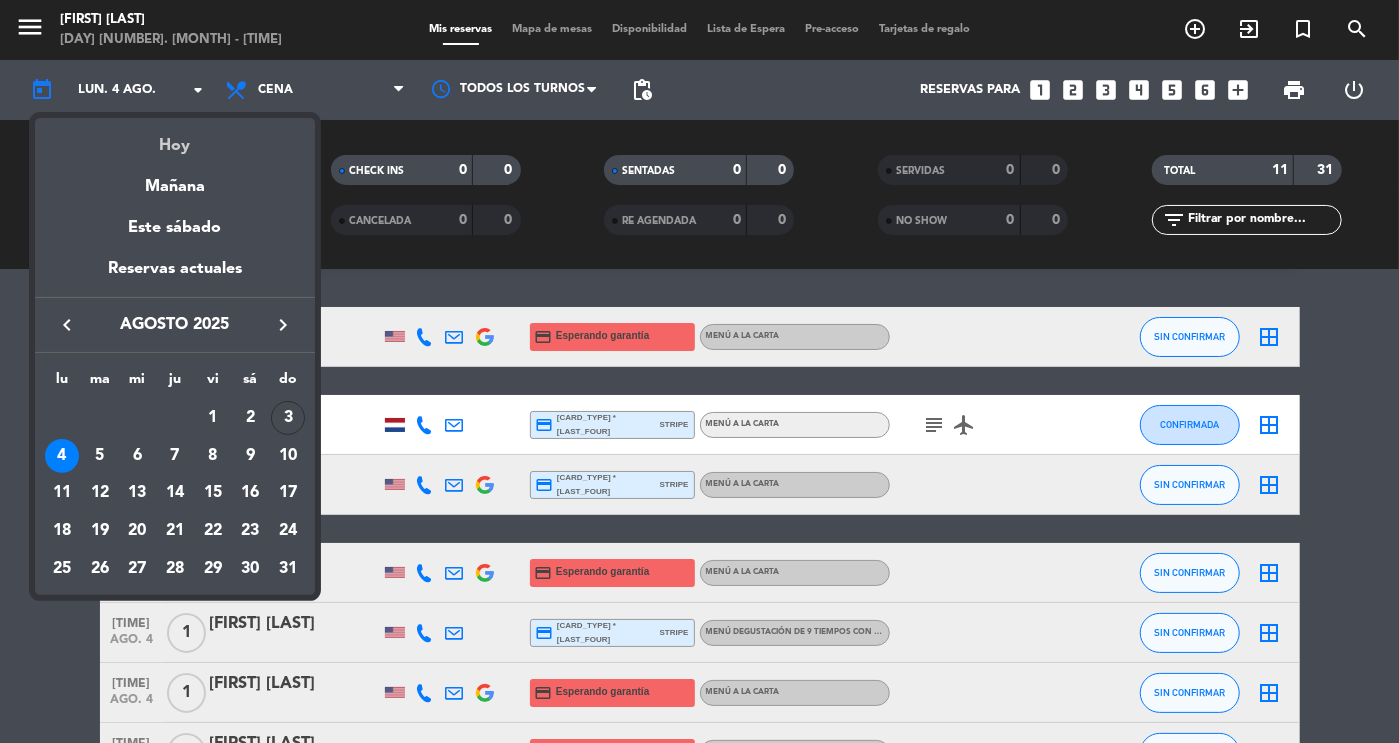 click on "Hoy" at bounding box center (175, 138) 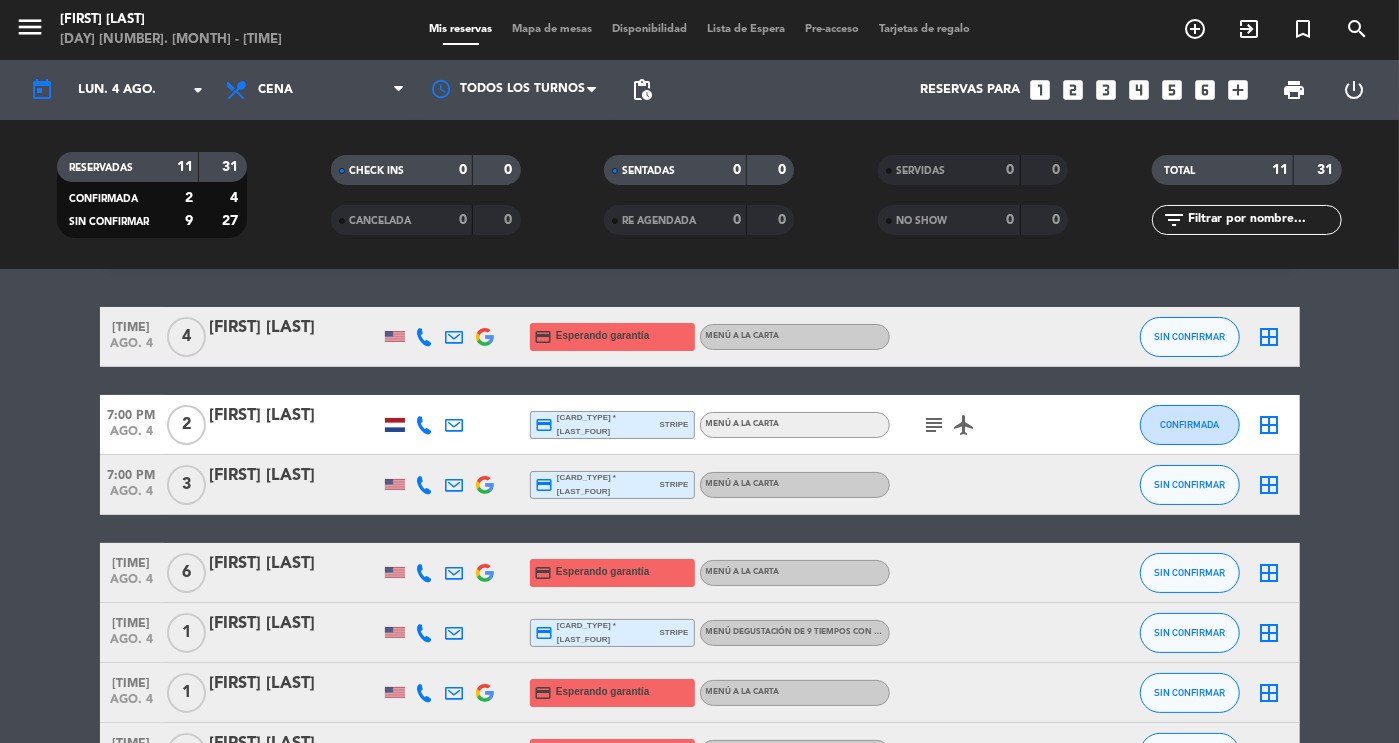 type on "dom. 3 ago." 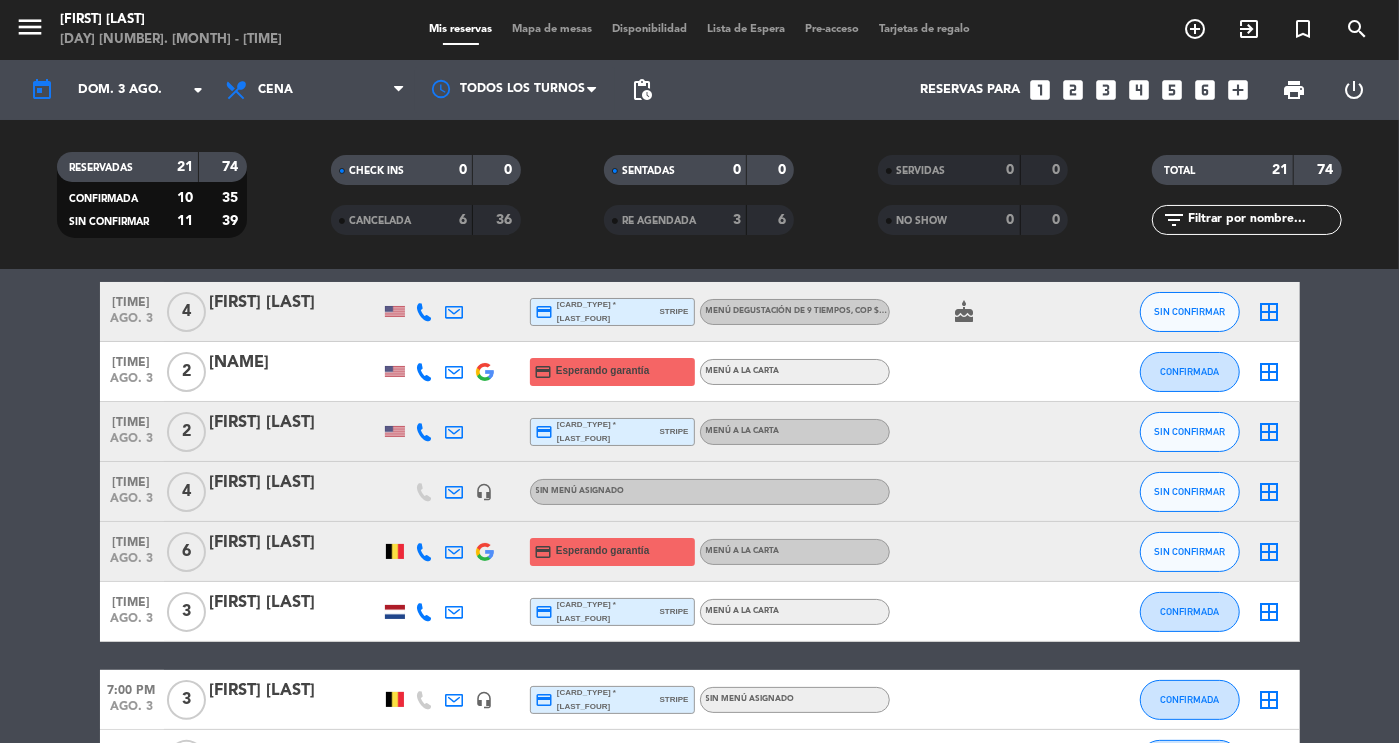 scroll, scrollTop: 0, scrollLeft: 0, axis: both 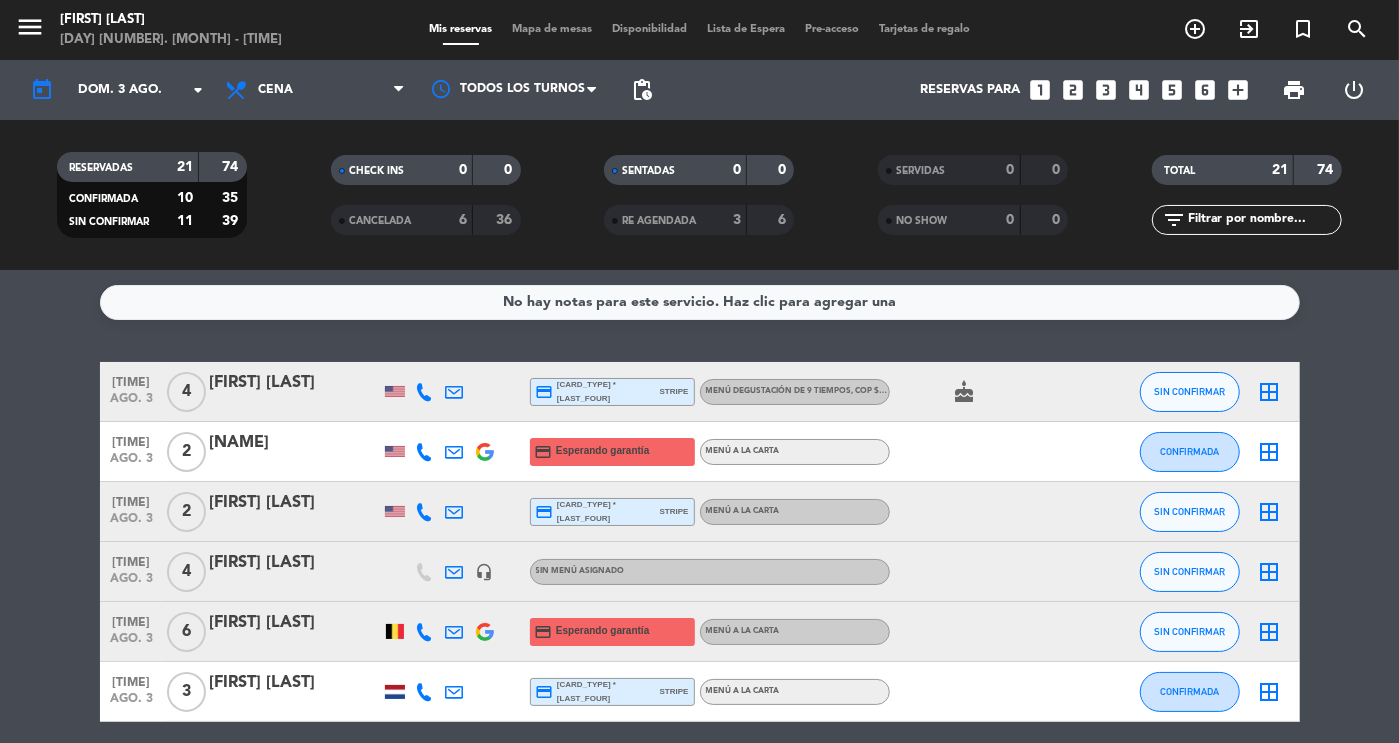 click on "[TIME] [MONTH]. [NUMBER] [NUMBER] [NAME] credit_card [CARD_TYPE] * [LAST_FOUR] stripe Menú degustación de 9 tiempos , COP $ [PRICE] cake SIN CONFIRMAR border_all [TIME] [MONTH]. [NUMBER] [NUMBER] [NAME] credit_card Esperando garantía Menú a la carta CONFIRMADA border_all [TIME] [MONTH]. [NUMBER] [NUMBER] [NAME] credit_card [CARD_TYPE] * [LAST_FOUR] stripe Menú a la carta SIN CONFIRMAR border_all [TIME] [MONTH]. [NUMBER] [NUMBER] [NAME] credit_card Esperando garantía Menú a la carta SIN CONFIRMAR border_all [TIME] [MONTH]. [NUMBER] [NUMBER] [NAME] credit_card [CARD_TYPE] * [LAST_FOUR] stripe Menú a la carta CONFIRMADA border_all [TIME] [MONTH]. [NUMBER] [NUMBER] [NAME] credit_card [CARD_TYPE] * [LAST_FOUR] stripe Menú a la carta CONFIRMADA border_all [TIME] [MONTH]. [NUMBER] [NUMBER] [NAME] credit_card [CARD_TYPE] * [LAST_FOUR] stripe Menú a la carta CONFIRMADA border_all [TIME] [MONTH]. [NUMBER] [NUMBER] [NAME] credit_card stripe" 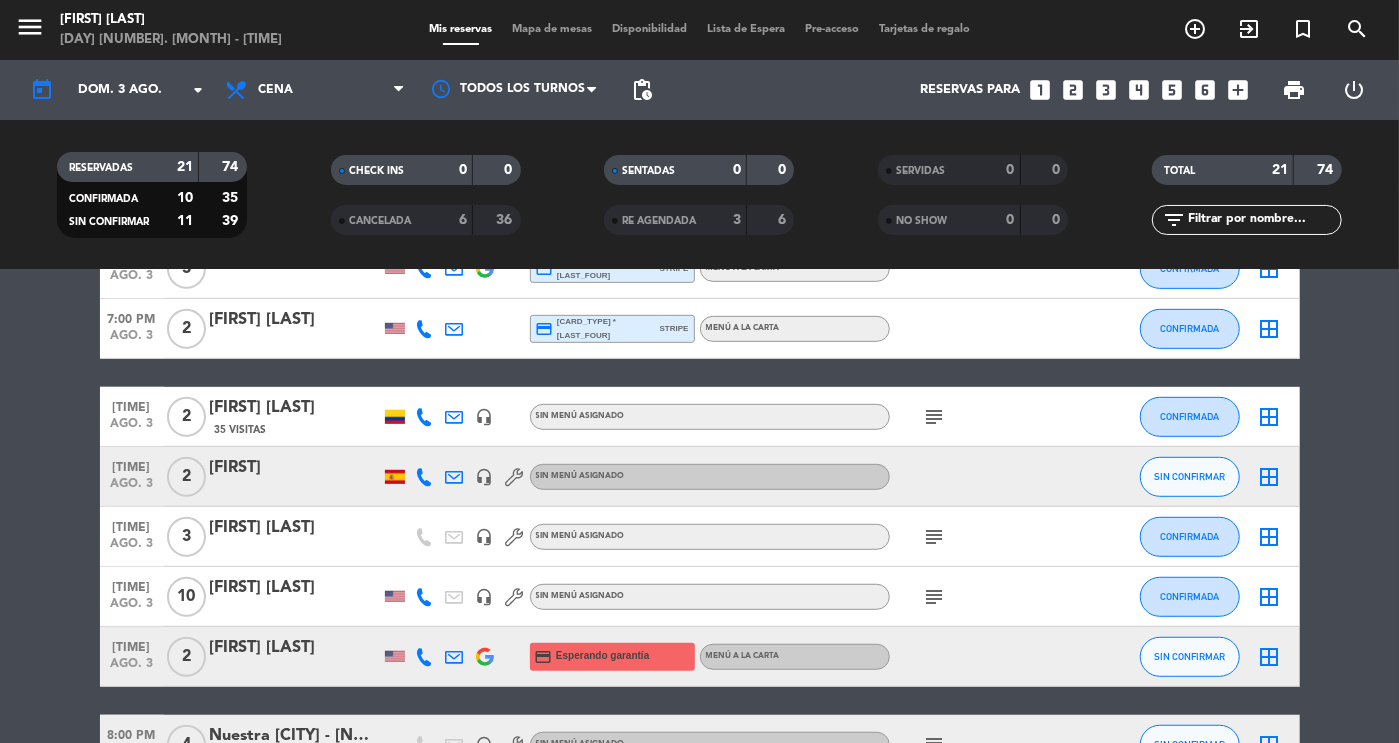 scroll, scrollTop: 634, scrollLeft: 0, axis: vertical 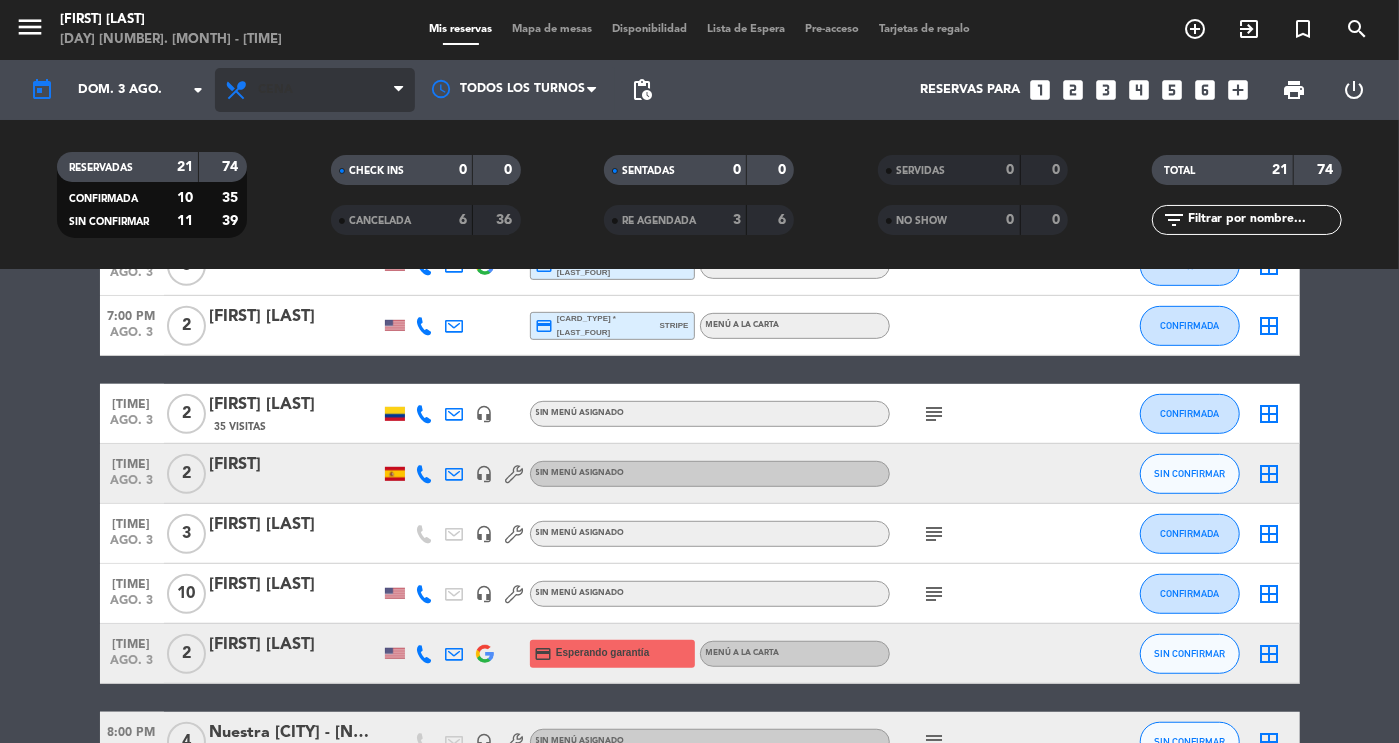 click on "Cena" at bounding box center [315, 90] 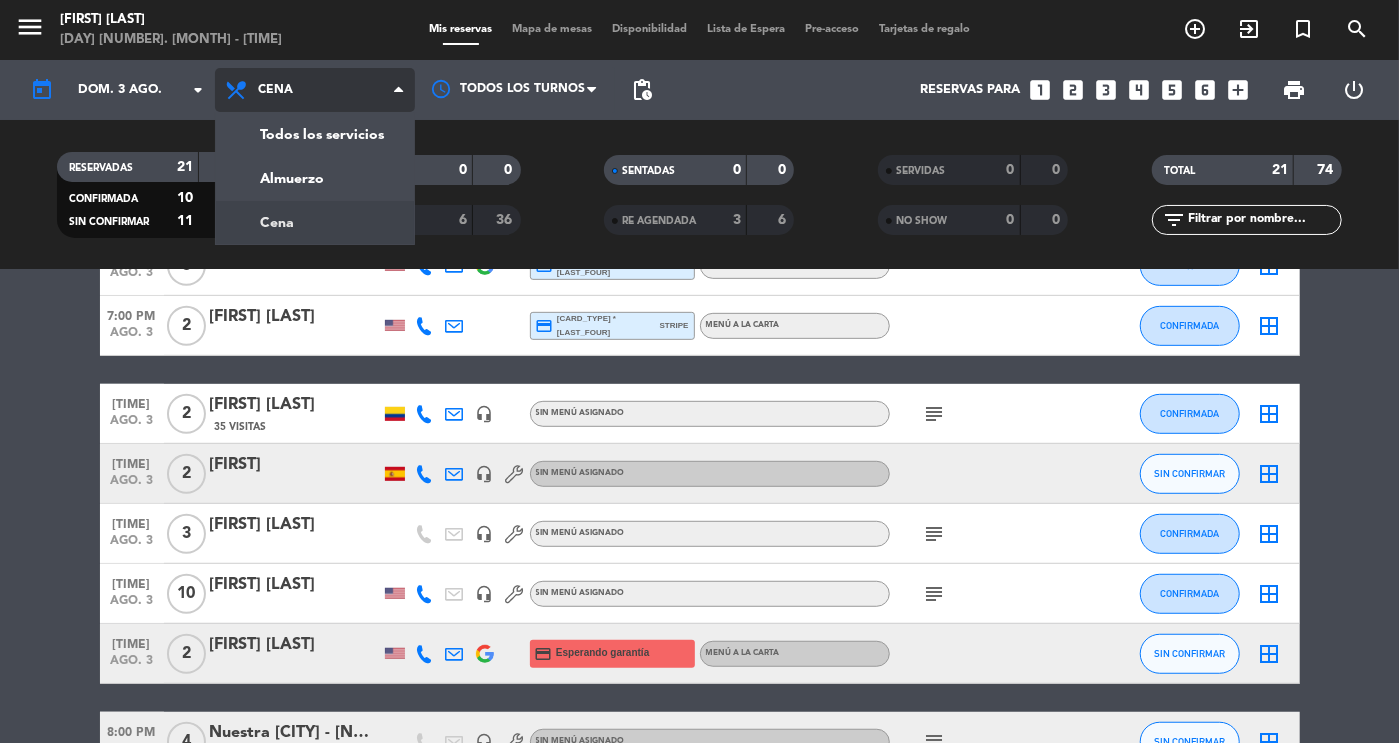 click on "menu [FIRST] [LAST] [DAY] [NUMBER] [MONTH] - [TIME] Mis reservas Mapa de mesas Disponibilidad Lista de Espera Pre-acceso Tarjetas de regalo add_circle_outline exit_to_app turned_in_not search today [DAY] [NUMBER] [MONTH] arrow_drop_down Todos los servicios Almuerzo Cena Cena Todos los servicios Almuerzo Cena Todos los turnos pending_actions Reservas para looks_one looks_two looks_3 looks_4 looks_5 looks_6 add_box print power_settings_new RESERVADAS 21 74 CONFIRMADA 10 35 SIN CONFIRMAR 11 39 CHECK INS 0 0 CANCELADA 6 36 SENTADAS 0 0 RE AGENDADA 3 6 SERVIDAS 0 0 NO SHOW 0 0 TOTAL 21 74 filter_list" 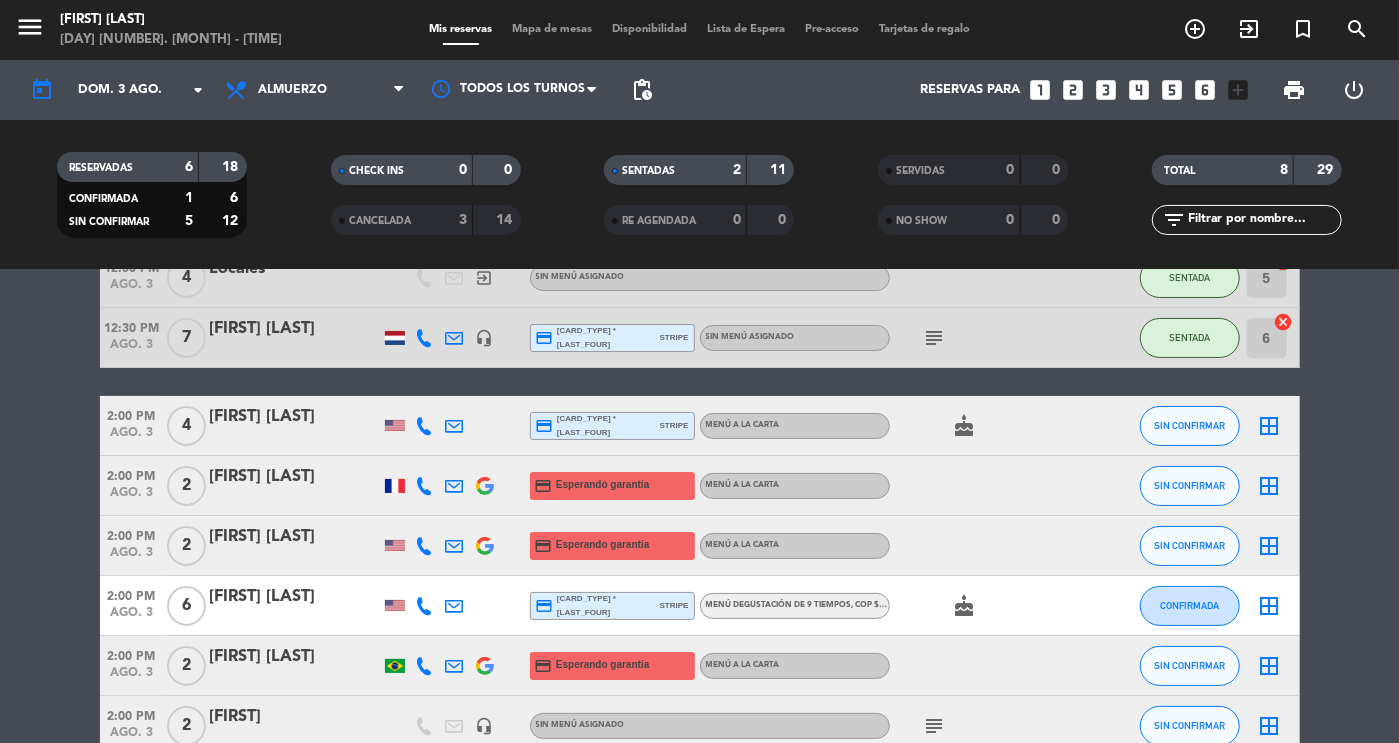scroll, scrollTop: 148, scrollLeft: 0, axis: vertical 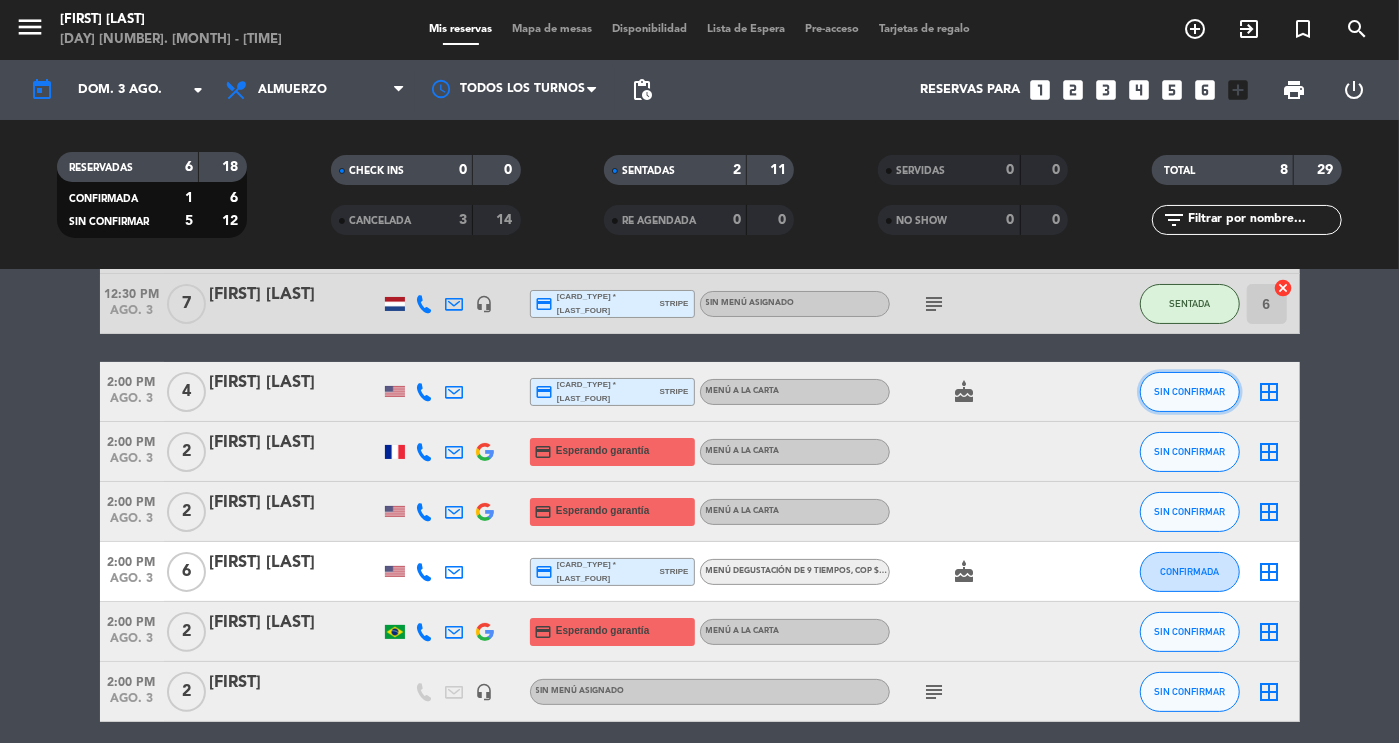click on "SIN CONFIRMAR" 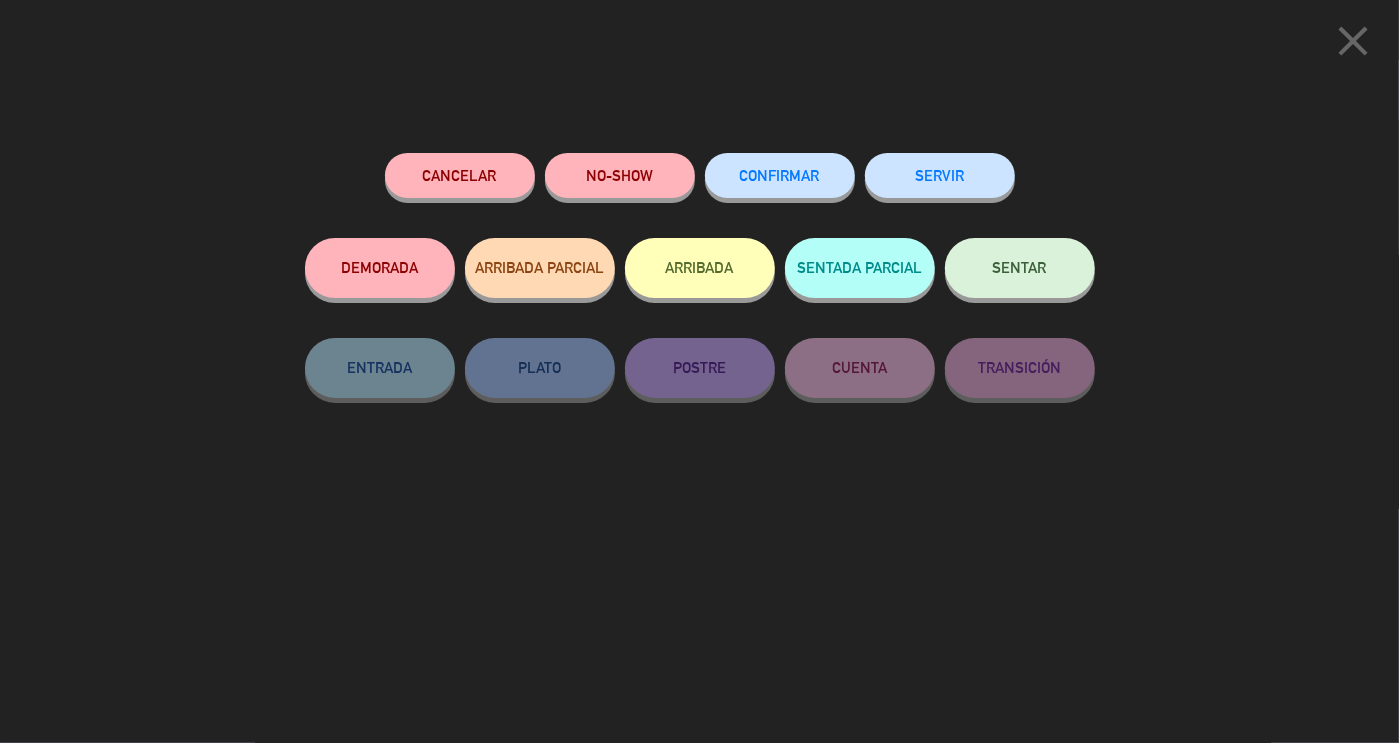click on "SENTAR" 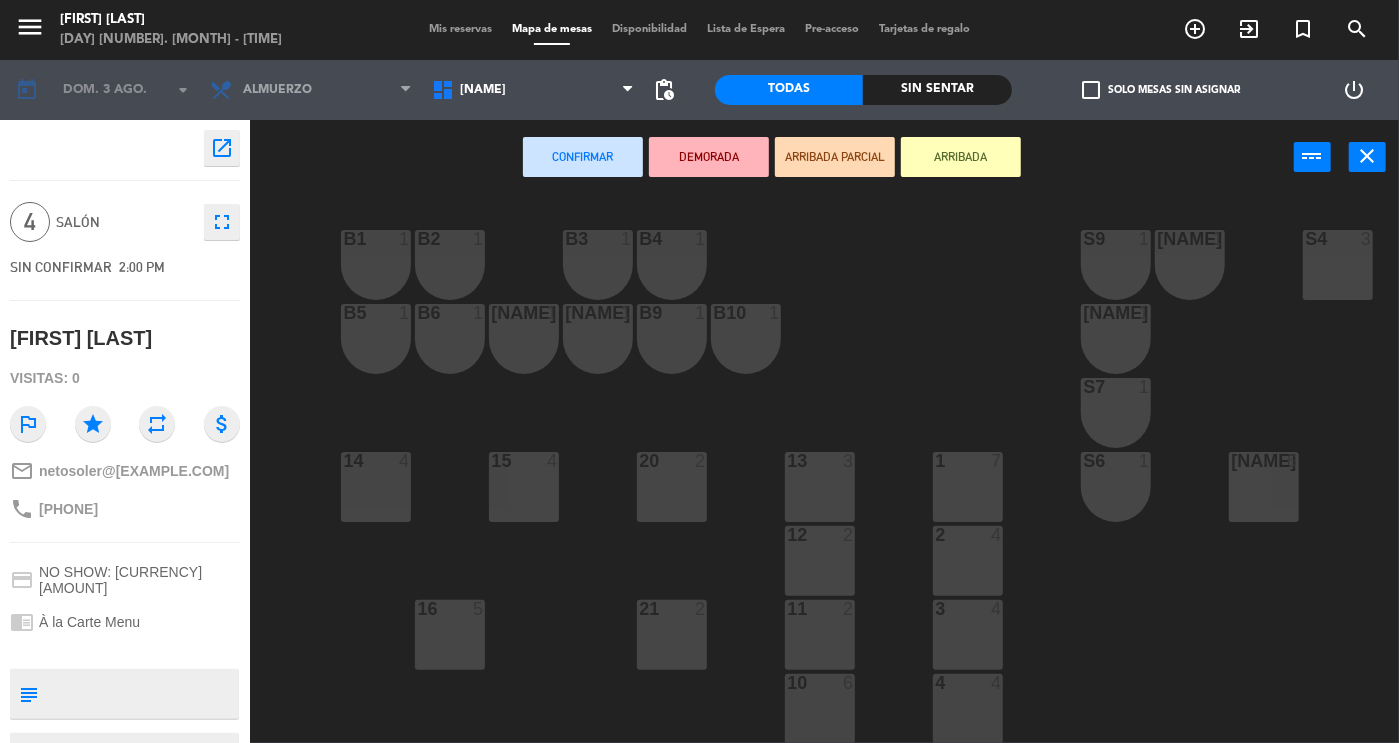 click on "[NUMBER] [NUMBER]" at bounding box center (968, 709) 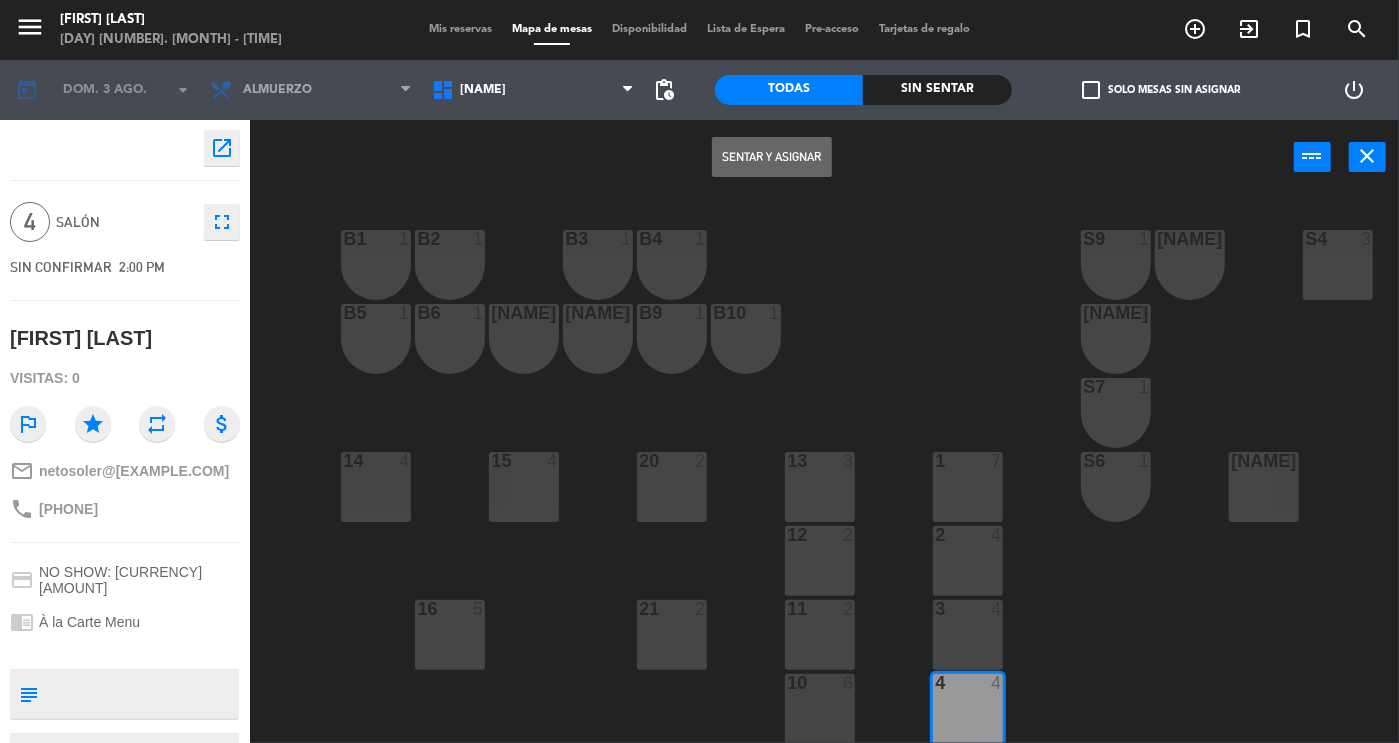 click on "Sentar y Asignar" at bounding box center [772, 157] 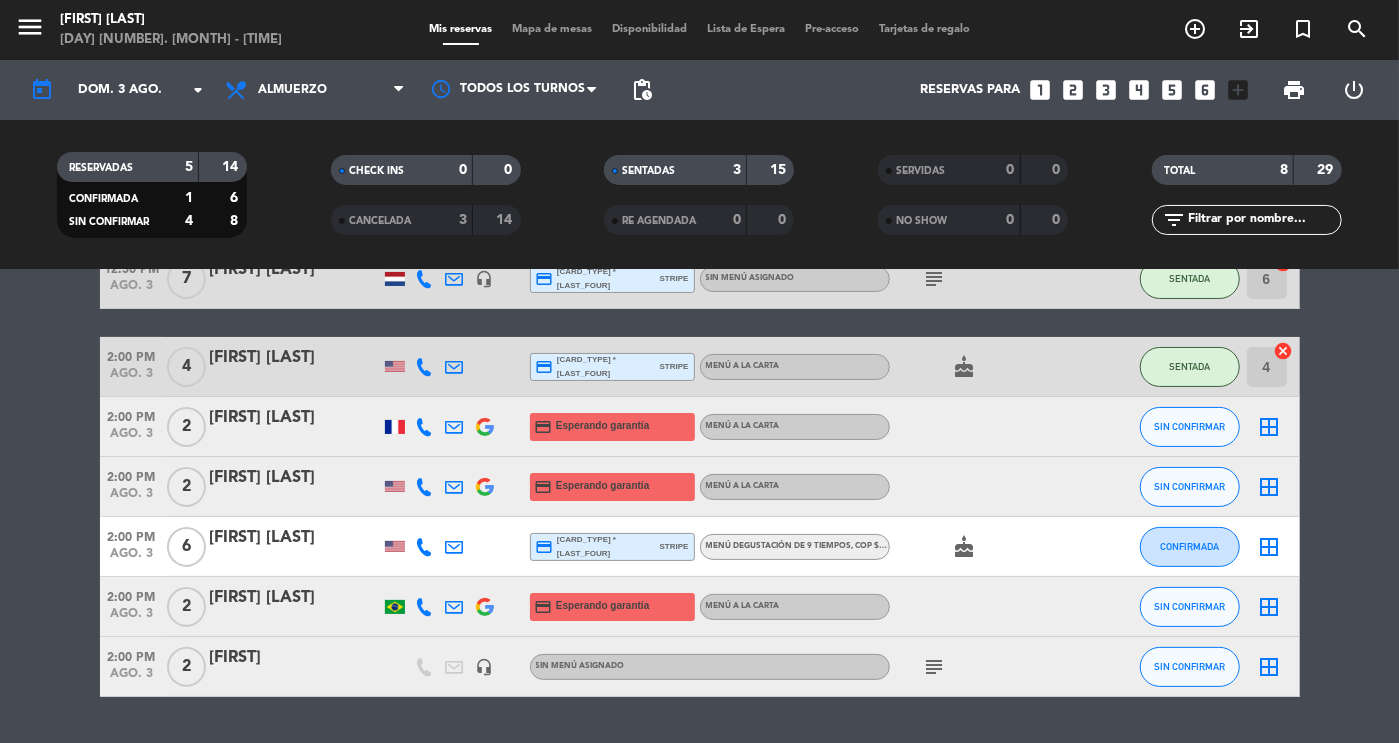 scroll, scrollTop: 0, scrollLeft: 0, axis: both 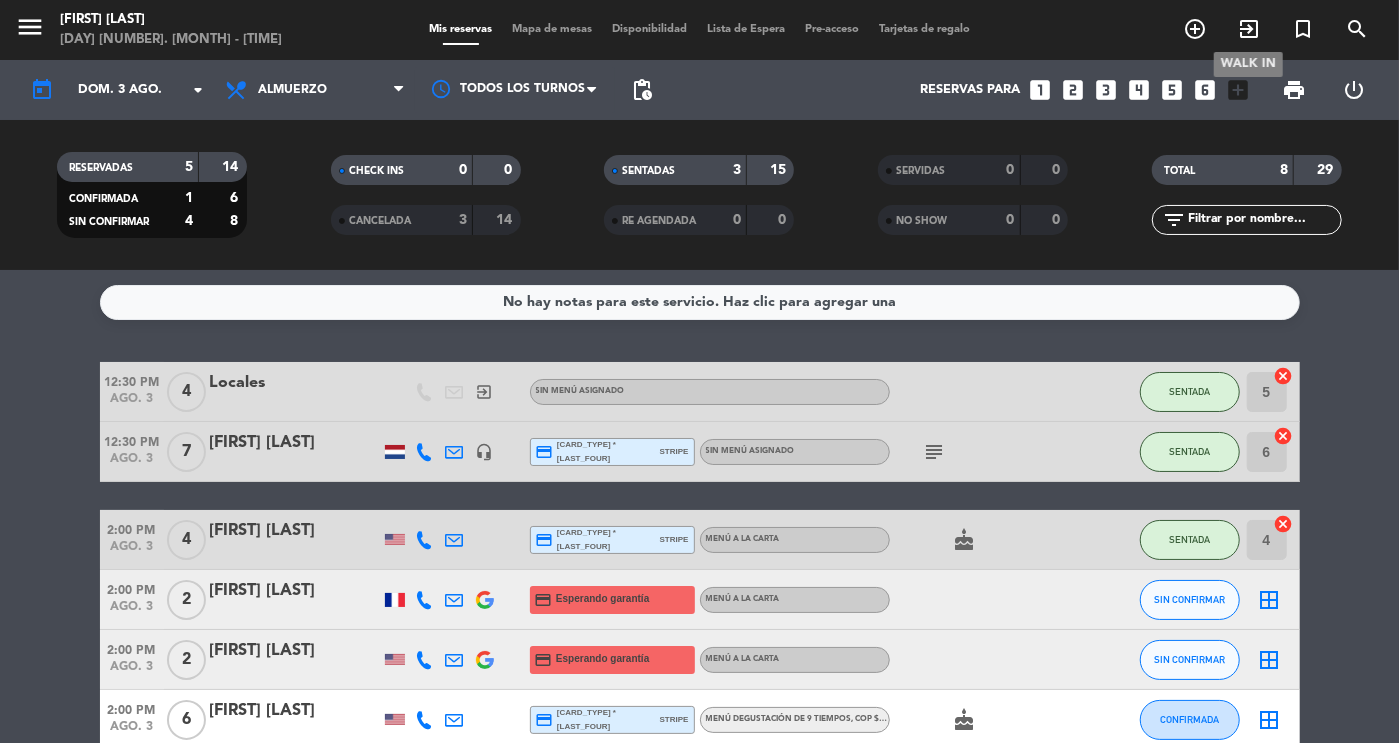 click on "exit_to_app" at bounding box center (1249, 29) 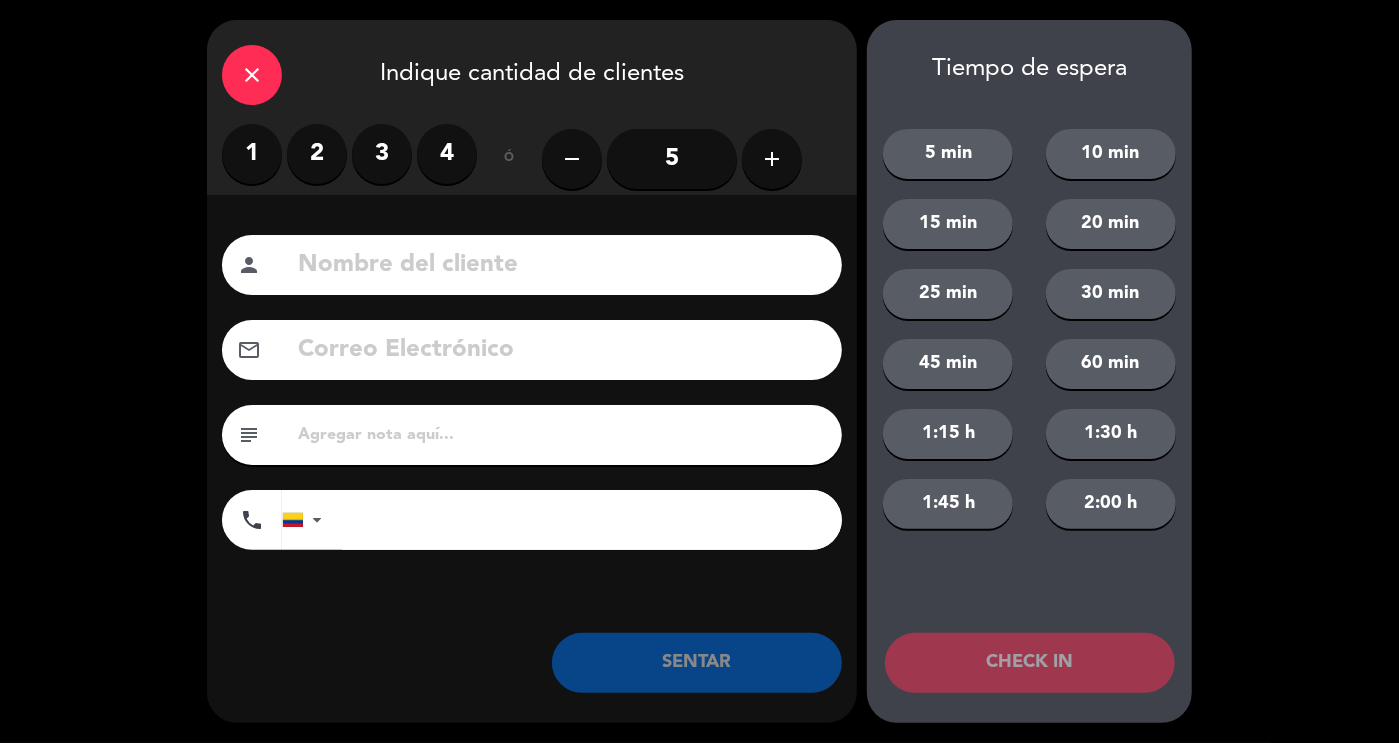 click on "2" at bounding box center (317, 154) 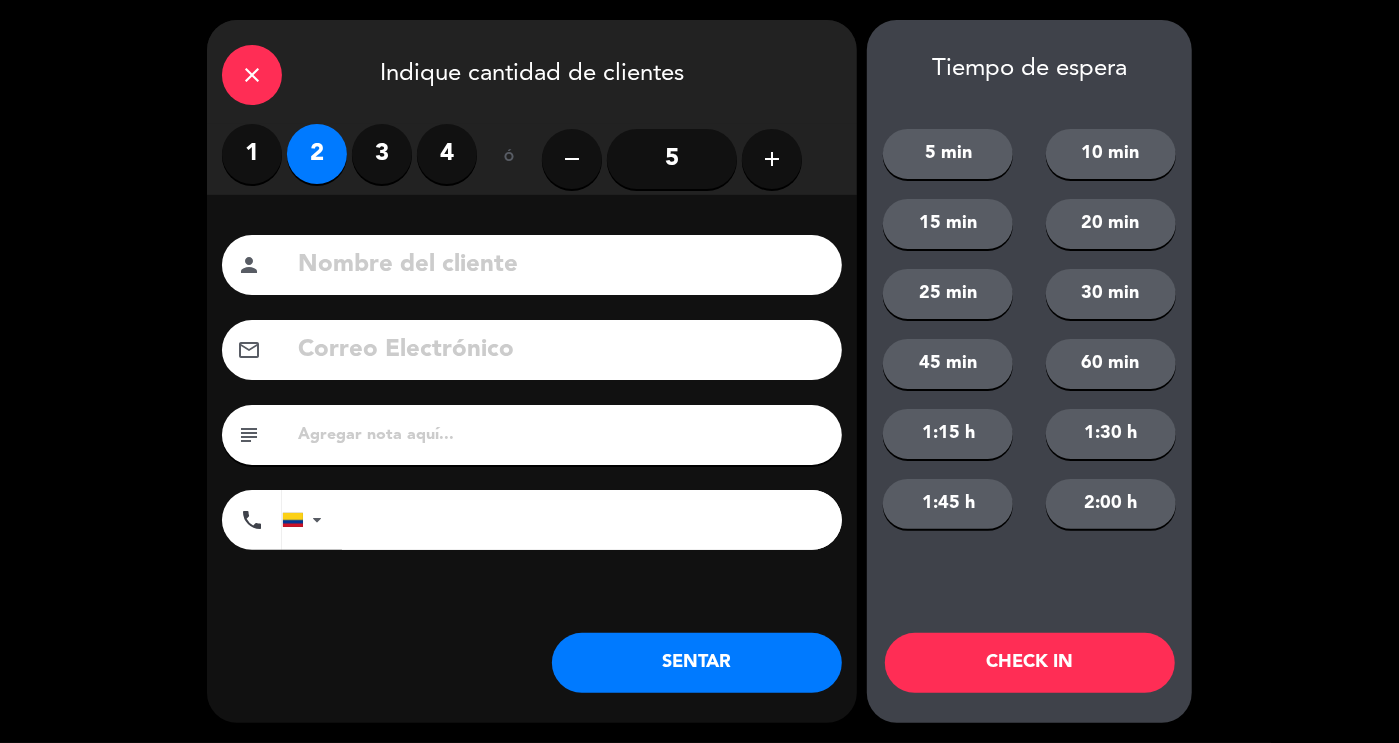 click 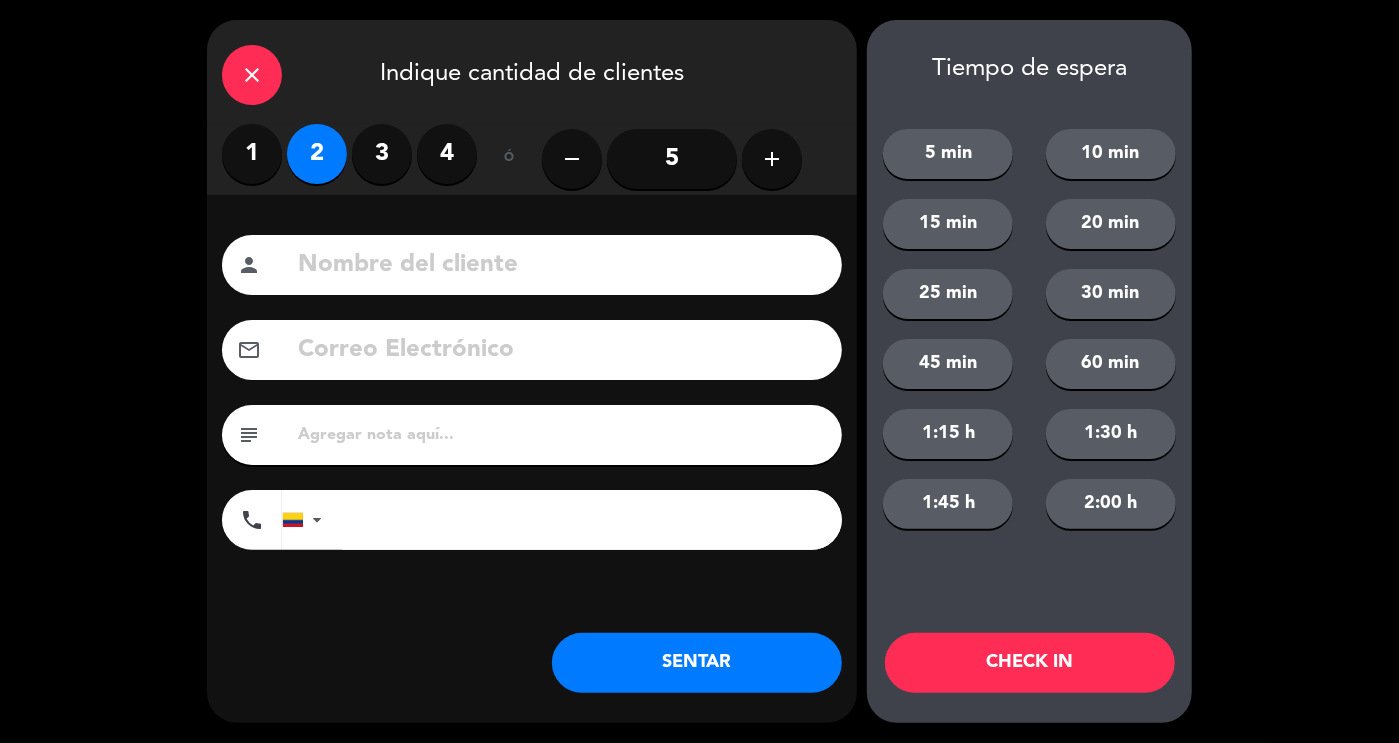 type on "l" 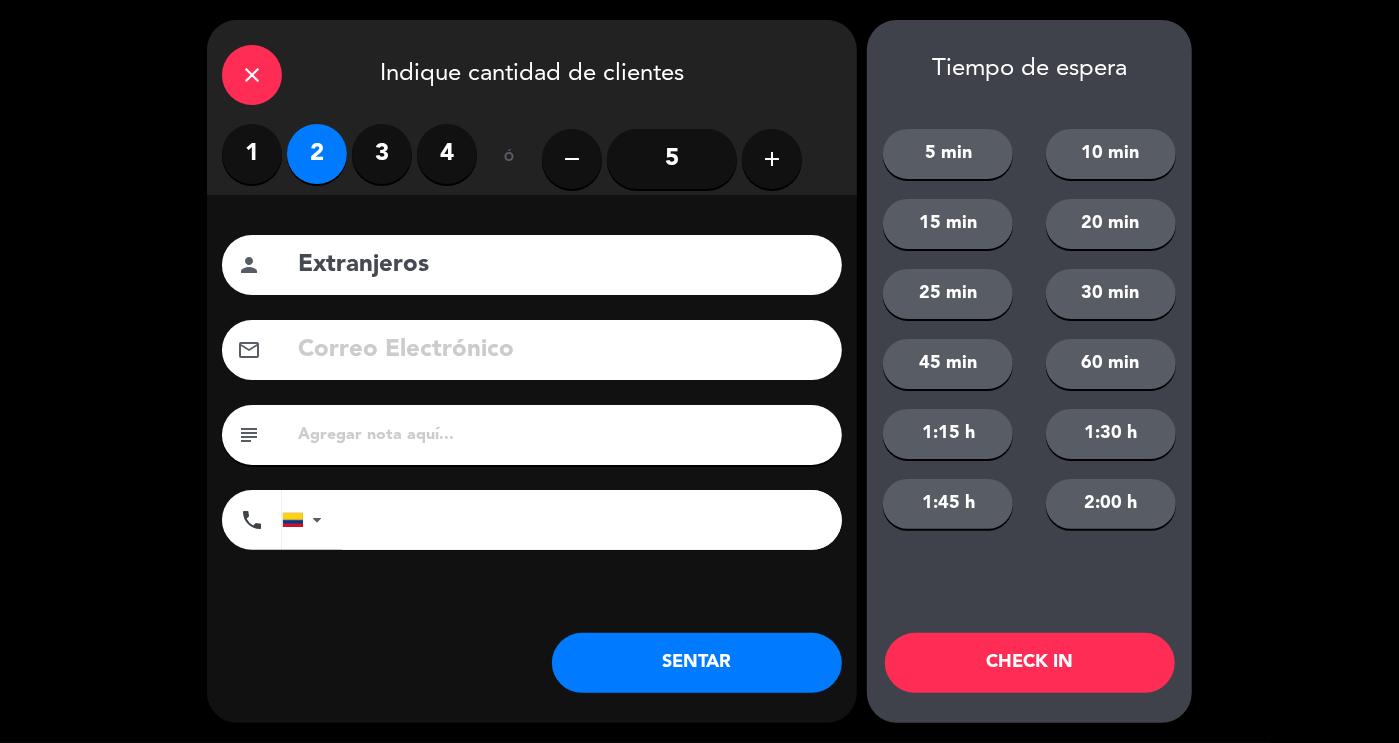 type on "Extranjeros" 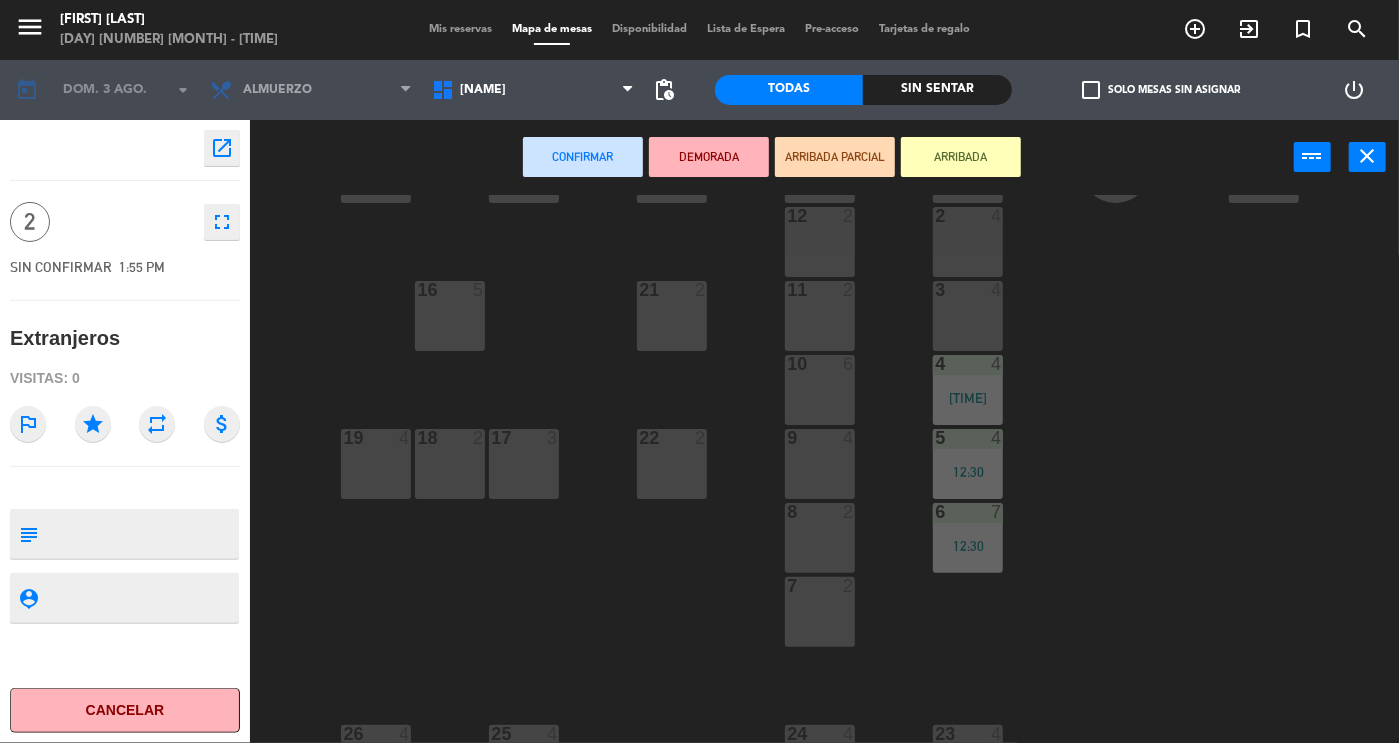 scroll, scrollTop: 320, scrollLeft: 0, axis: vertical 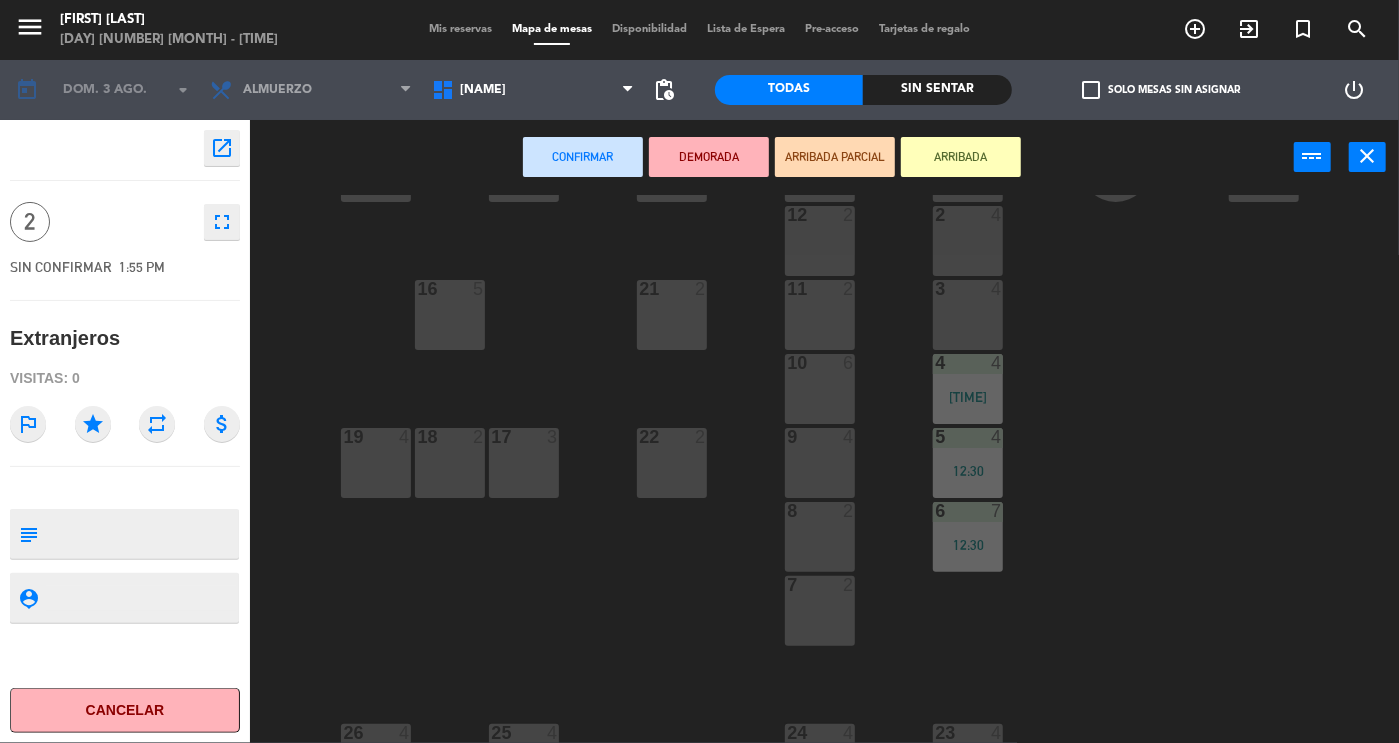 click at bounding box center (820, 511) 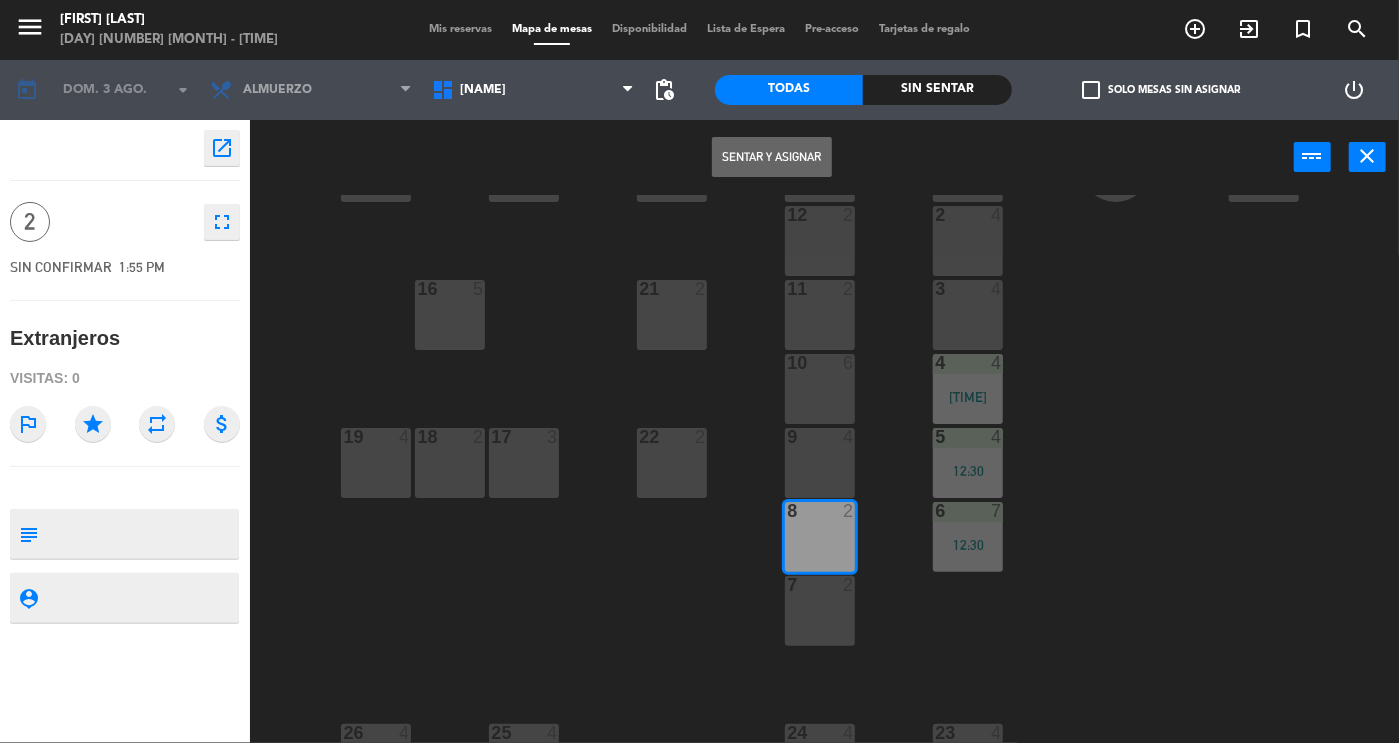click on "Sentar y Asignar" at bounding box center [772, 157] 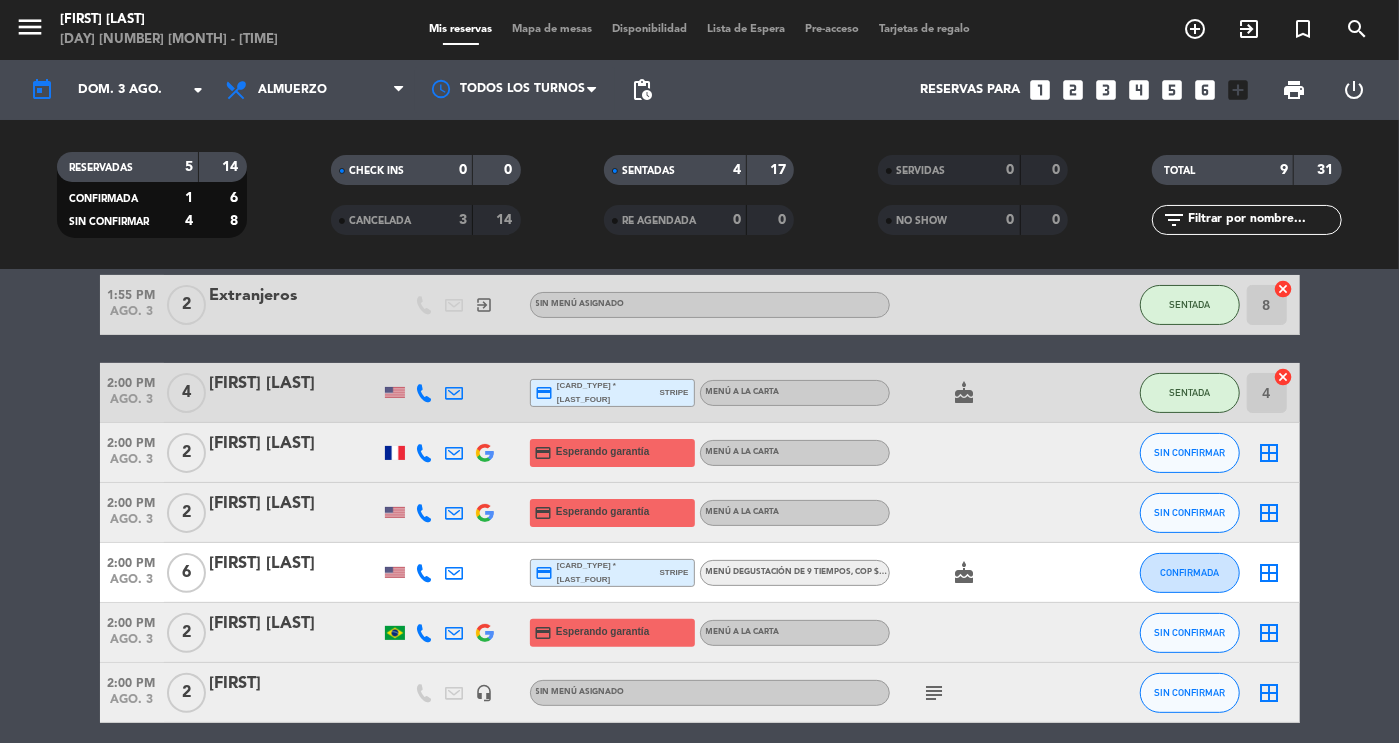 scroll, scrollTop: 230, scrollLeft: 0, axis: vertical 